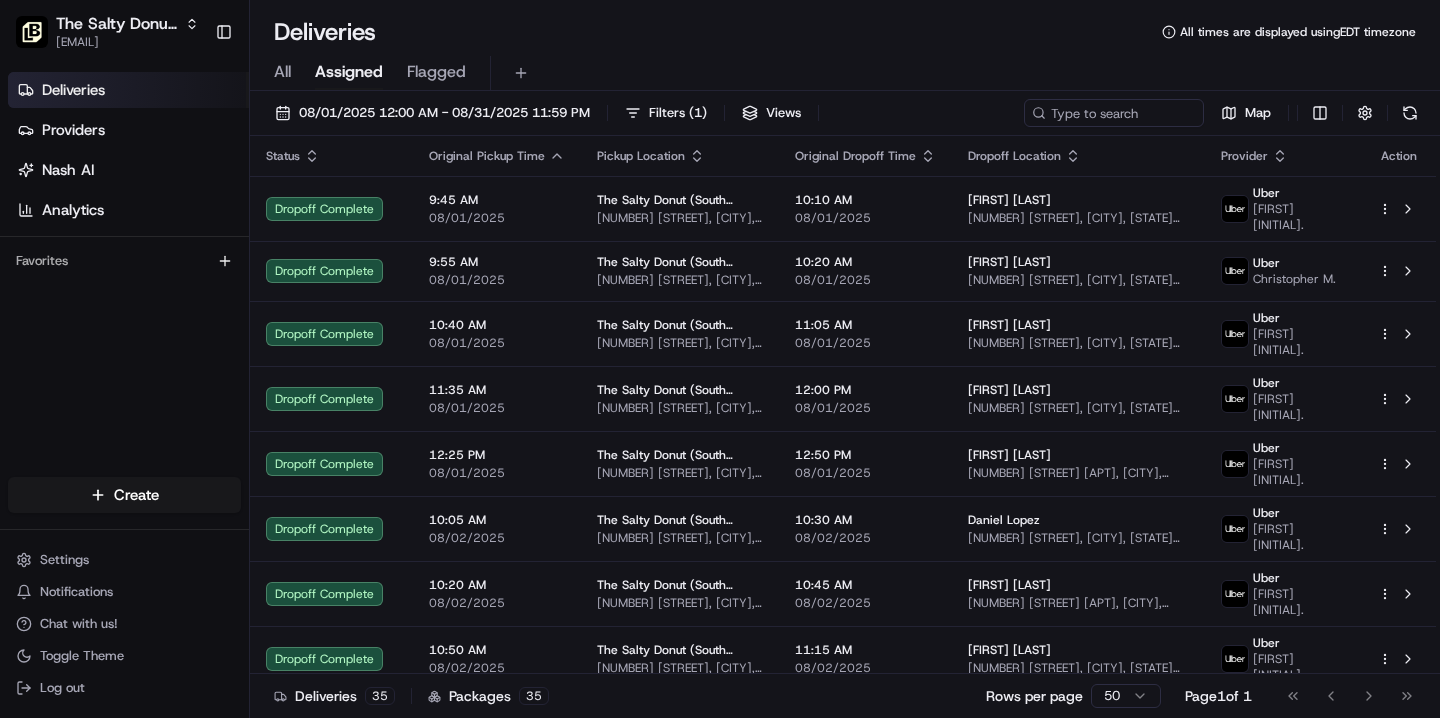 scroll, scrollTop: 0, scrollLeft: 0, axis: both 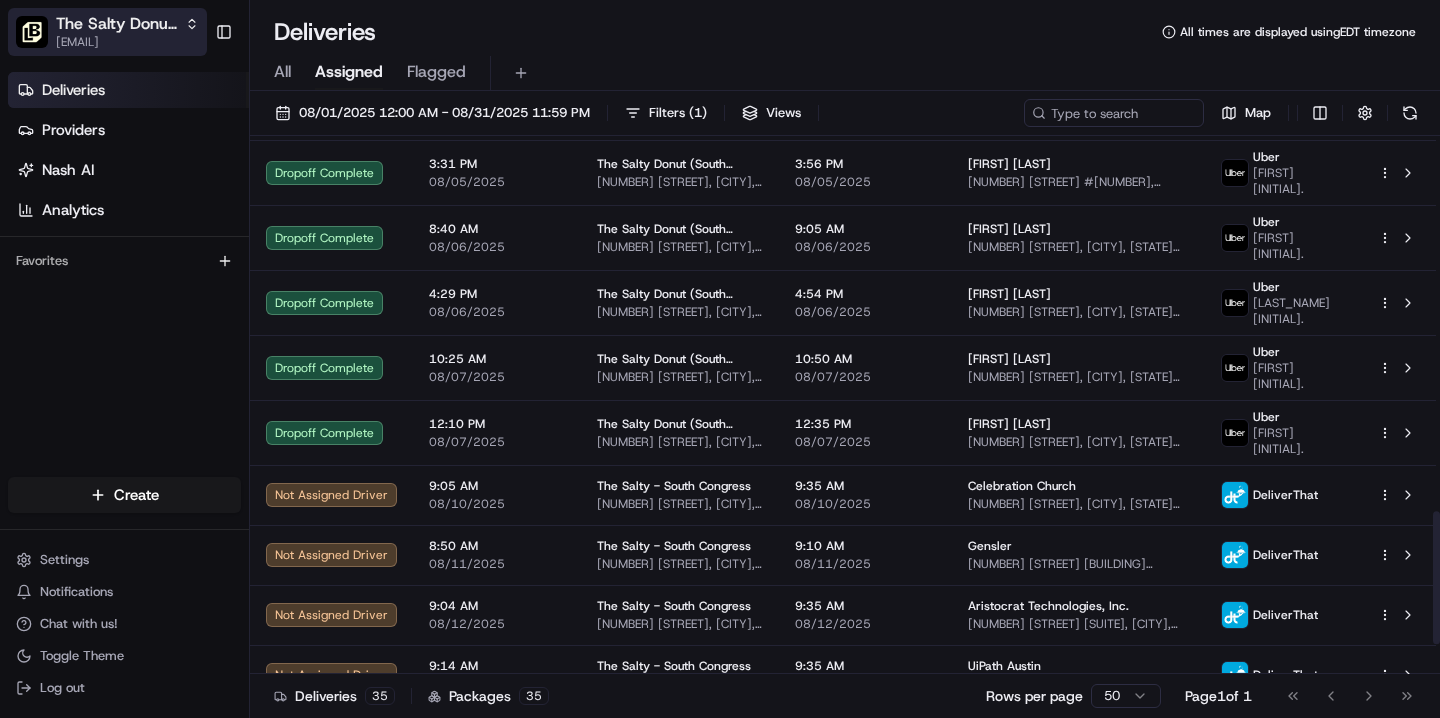 click on "[EMAIL]" at bounding box center [127, 42] 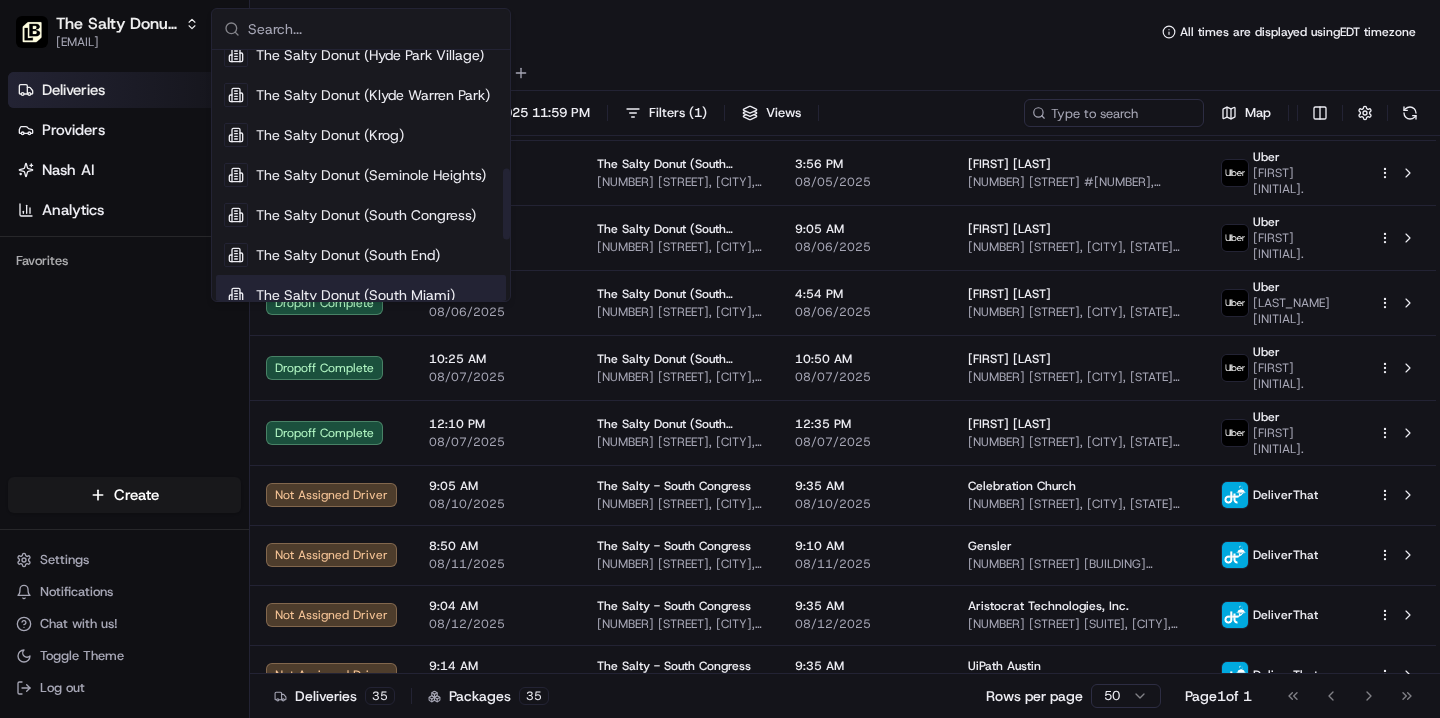 scroll, scrollTop: 451, scrollLeft: 0, axis: vertical 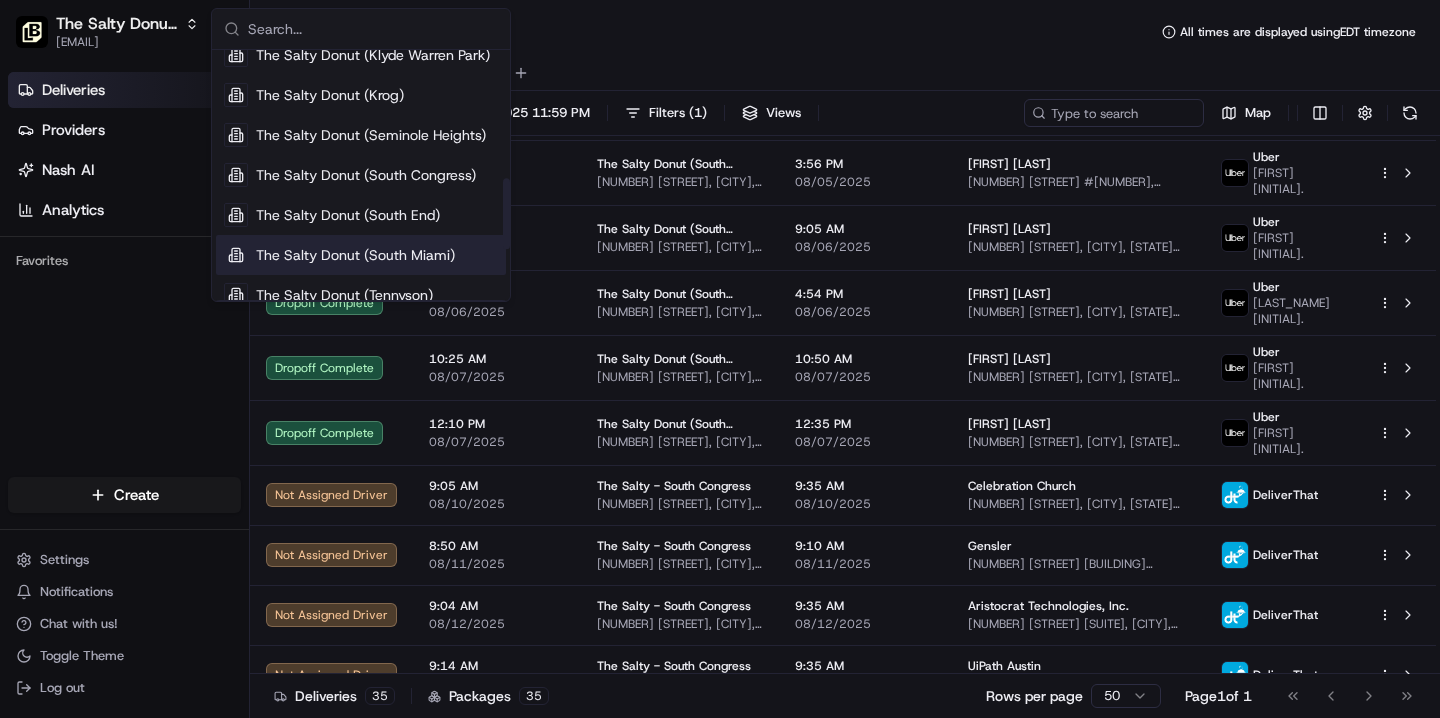 click on "The Salty Donut (South Miami)" at bounding box center [355, 255] 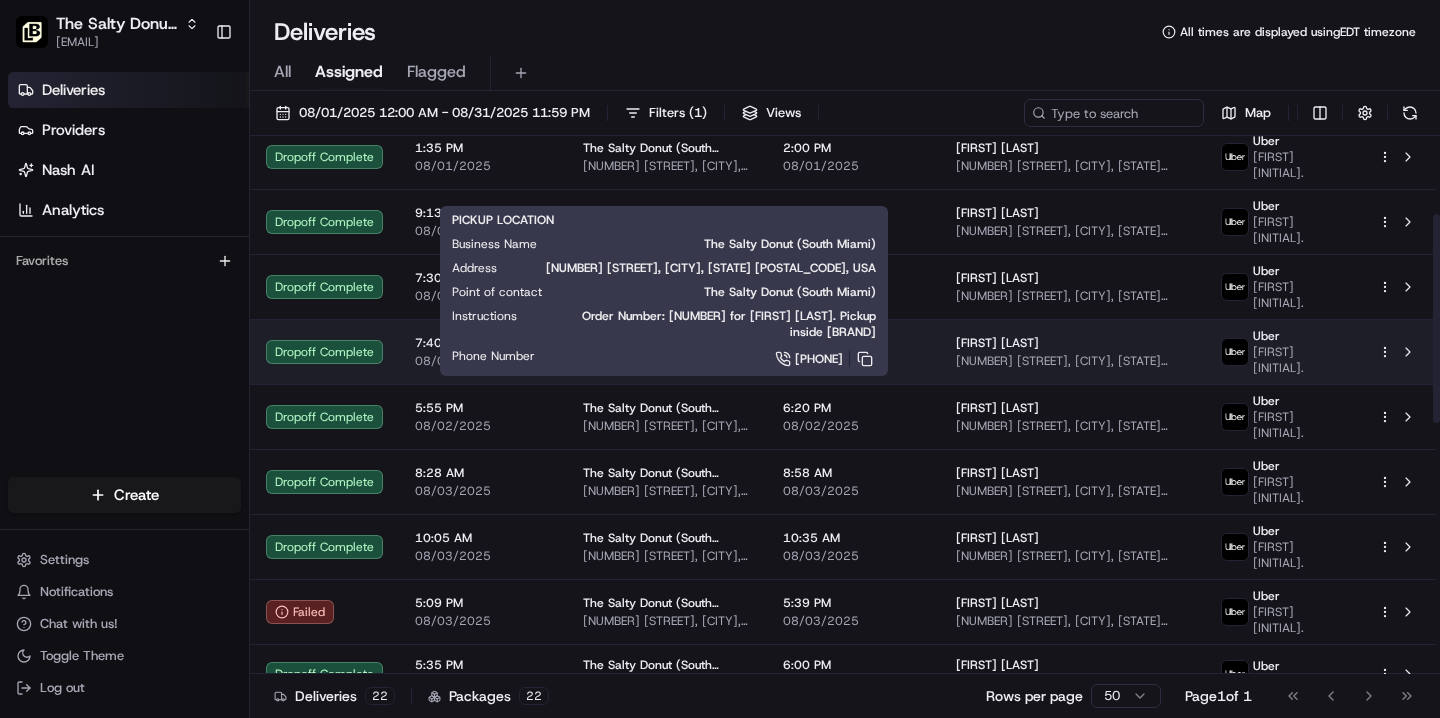 scroll, scrollTop: 201, scrollLeft: 0, axis: vertical 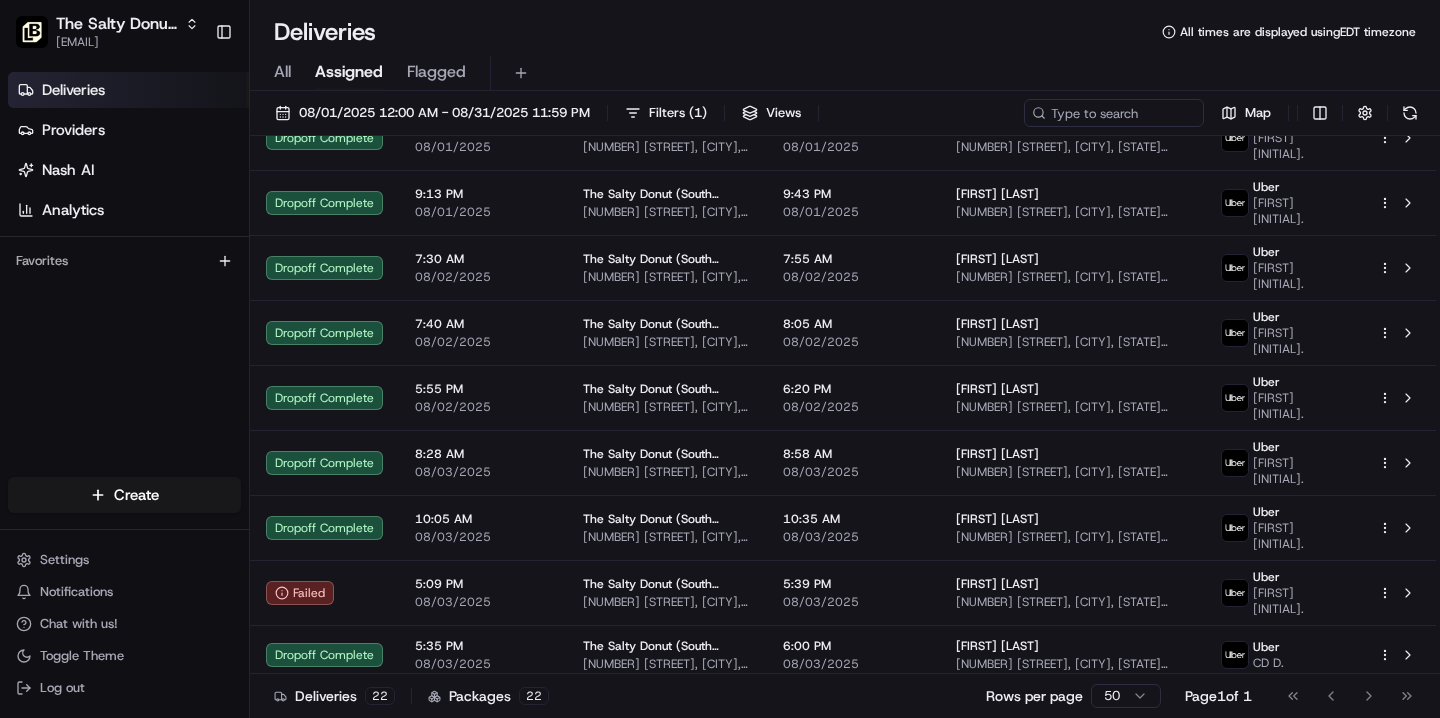 click on "All" at bounding box center [282, 72] 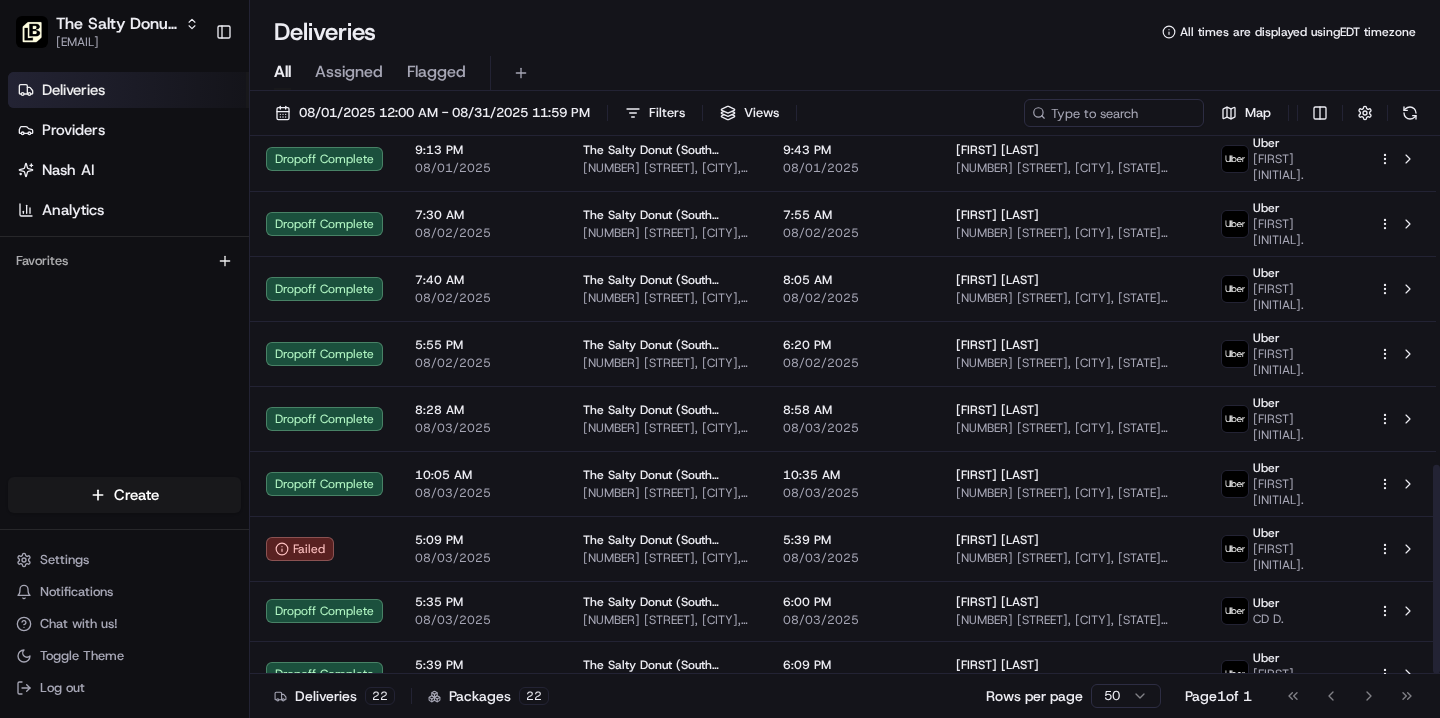 scroll, scrollTop: 846, scrollLeft: 0, axis: vertical 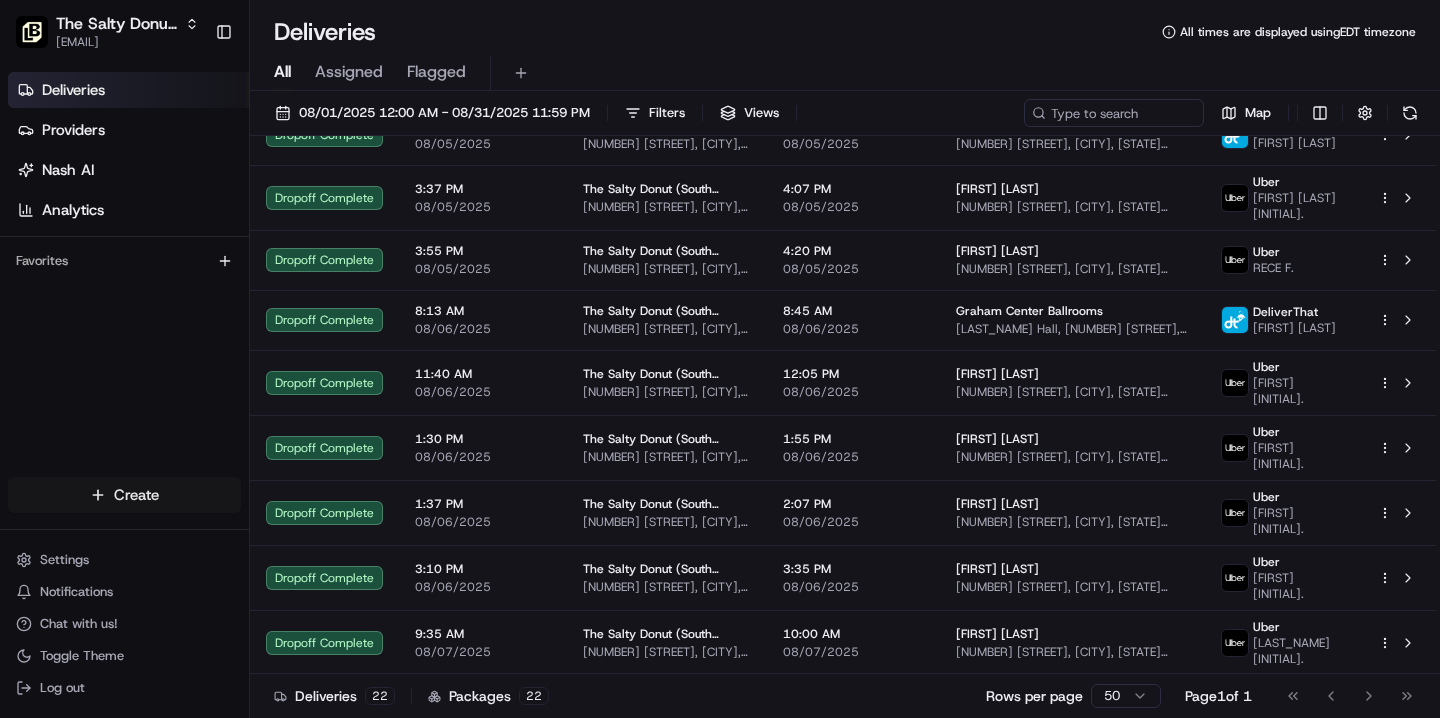 click on "The [BRAND] ([CITY]) [EMAIL] Toggle Sidebar Deliveries Providers Nash AI Analytics Favorites Main Menu Members & Organization Organization Users Roles Preferences Customization Tracking Orchestration Automations Locations Pickup Locations Dropoff Locations Billing Billing Refund Requests Integrations Notification Triggers Webhooks API Keys Request Logs Create Settings Notifications Chat with us! Toggle Theme Log out Deliveries All times are displayed using [TIMEZONE] timezone All Assigned Flagged [DATE] [TIME] Filters Views Map Status Original Pickup Time Pickup Location Original Dropoff Time Dropoff Location Provider Action Dropoff Complete [TIME] [DATE] [BRAND] [NUMBER] [STREET], [CITY], [STATE] [POSTAL_CODE], USA [TIME] [PROVIDER] [FIRST] [LAST] Dropoff Complete [TIME] [DATE] [BRAND] [NUMBER] [STREET], [CITY], [STATE] [POSTAL_CODE], USA [TIME] [PROVIDER] [NUMBER]" at bounding box center (720, 359) 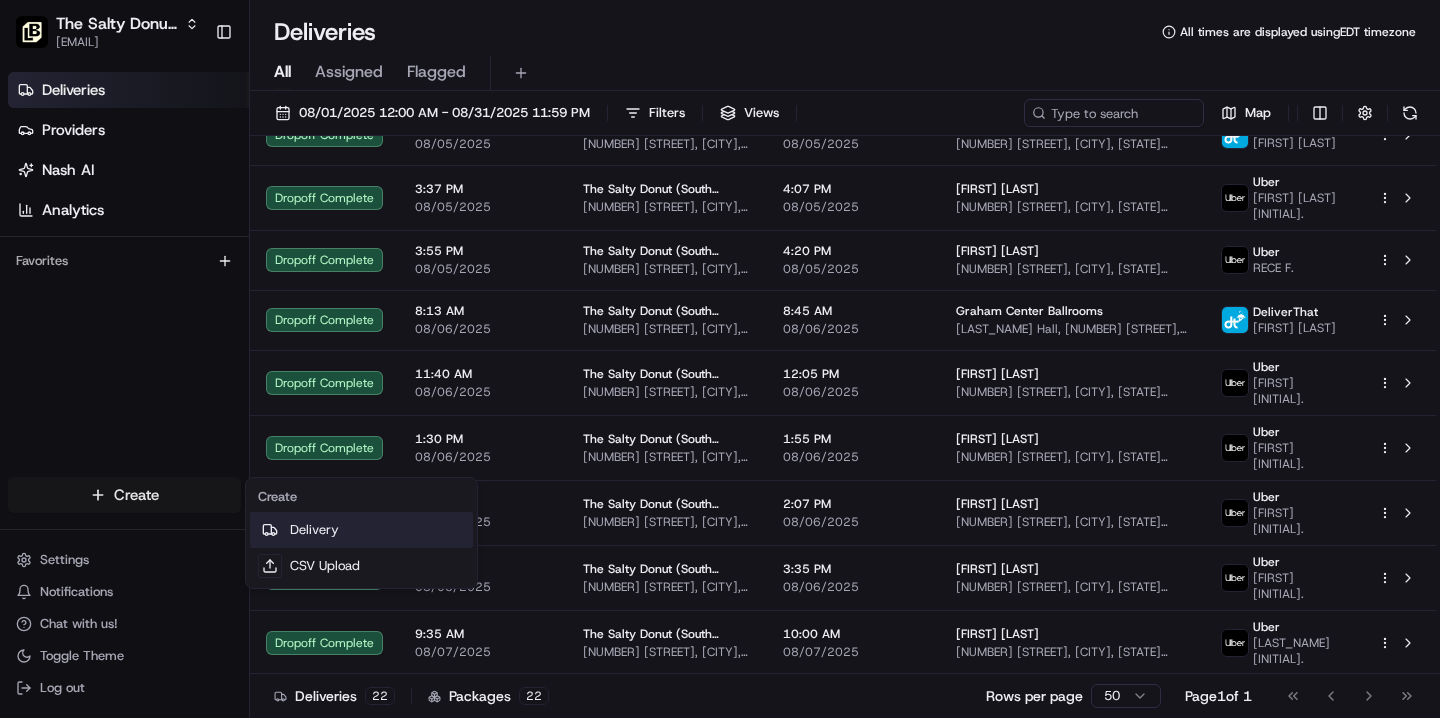 click on "Delivery" at bounding box center [361, 530] 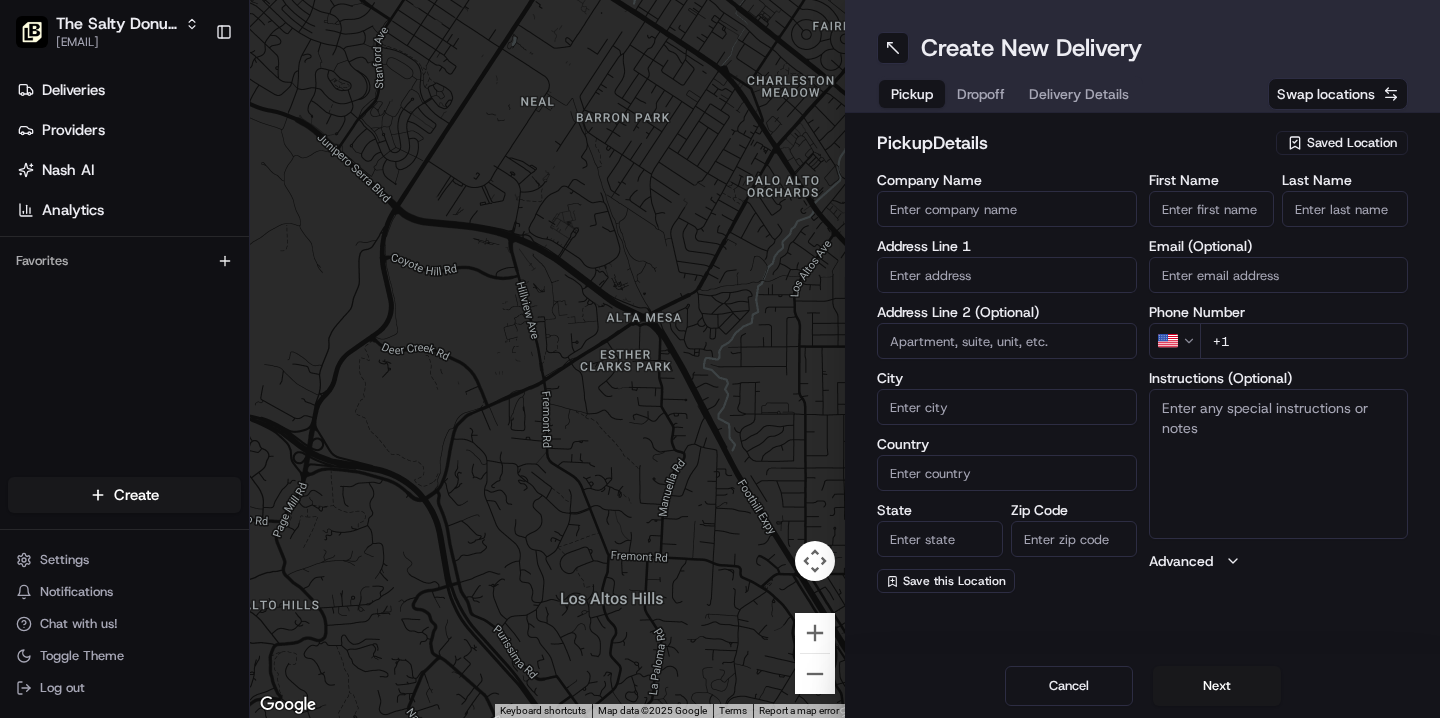 click on "Saved Location" at bounding box center (1352, 143) 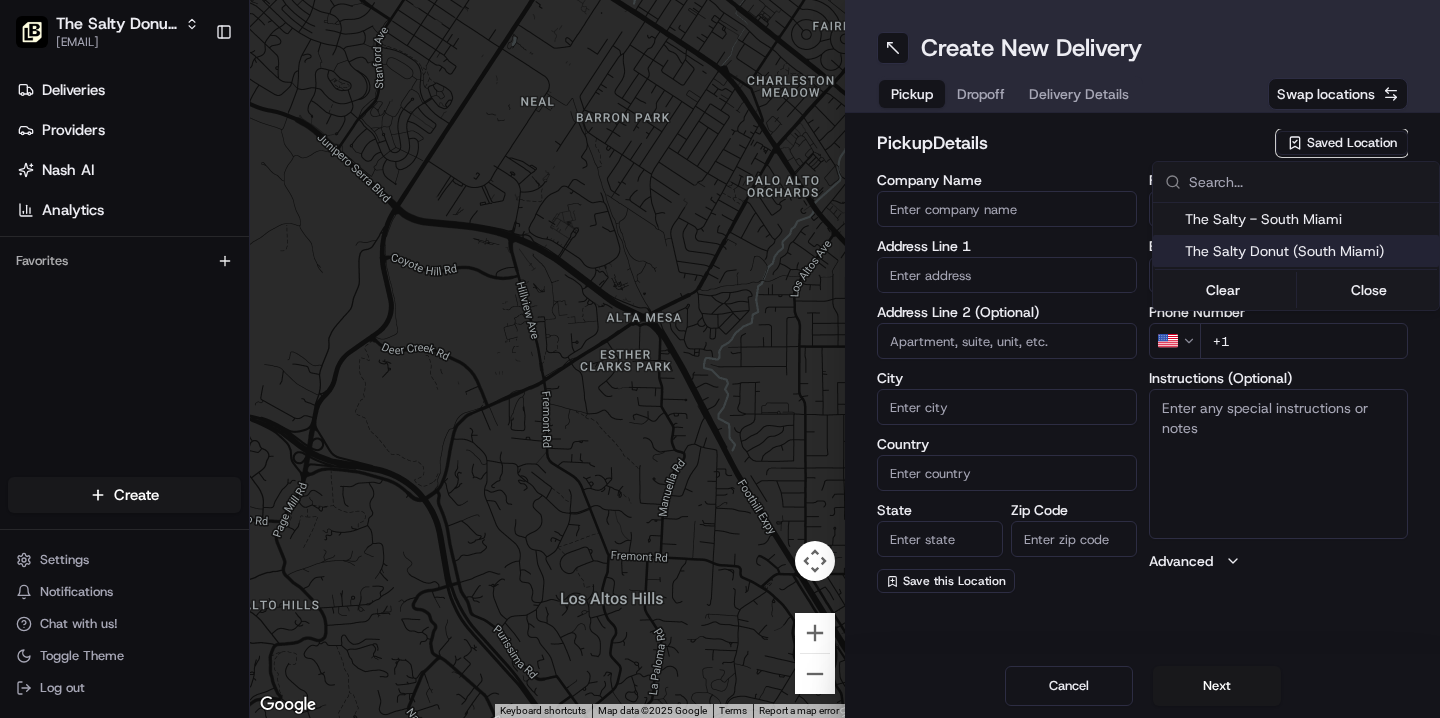 click on "The Salty Donut (South Miami)" at bounding box center [1308, 251] 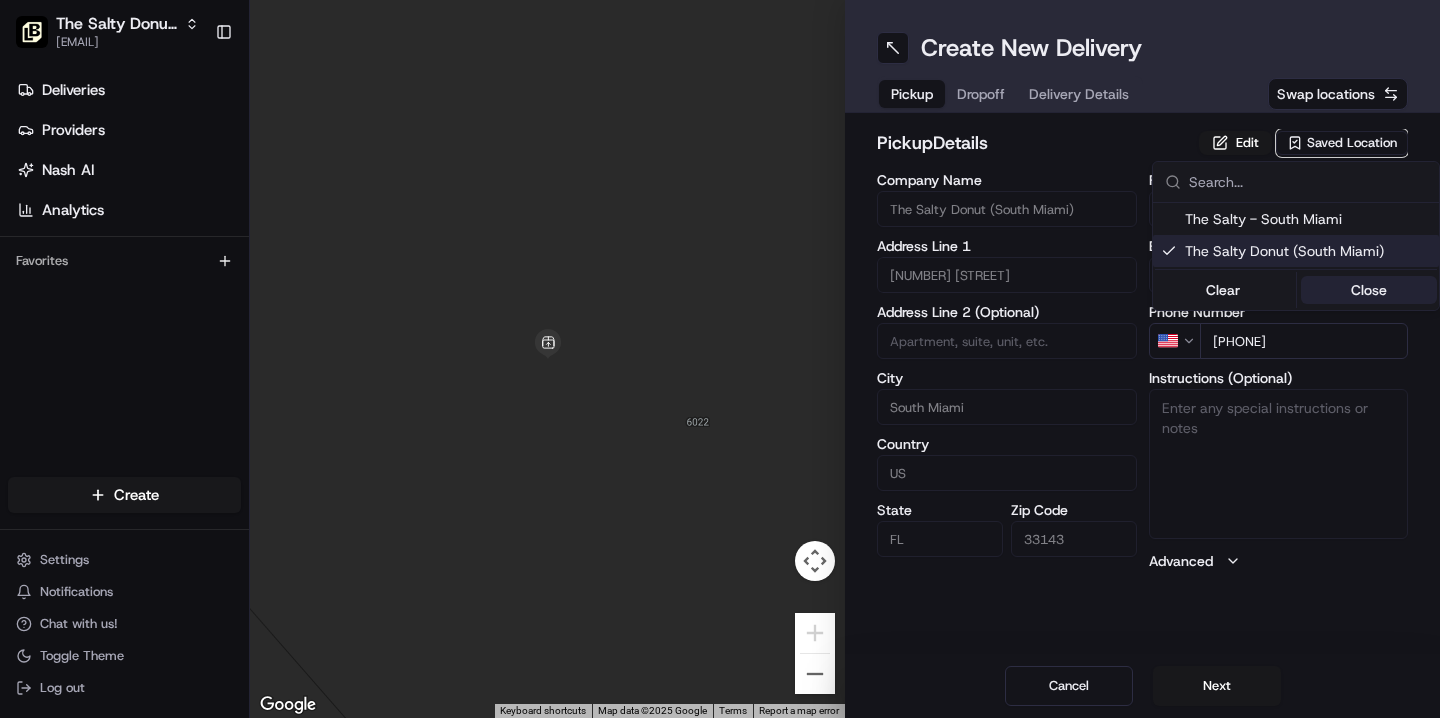 click on "Close" at bounding box center (1369, 290) 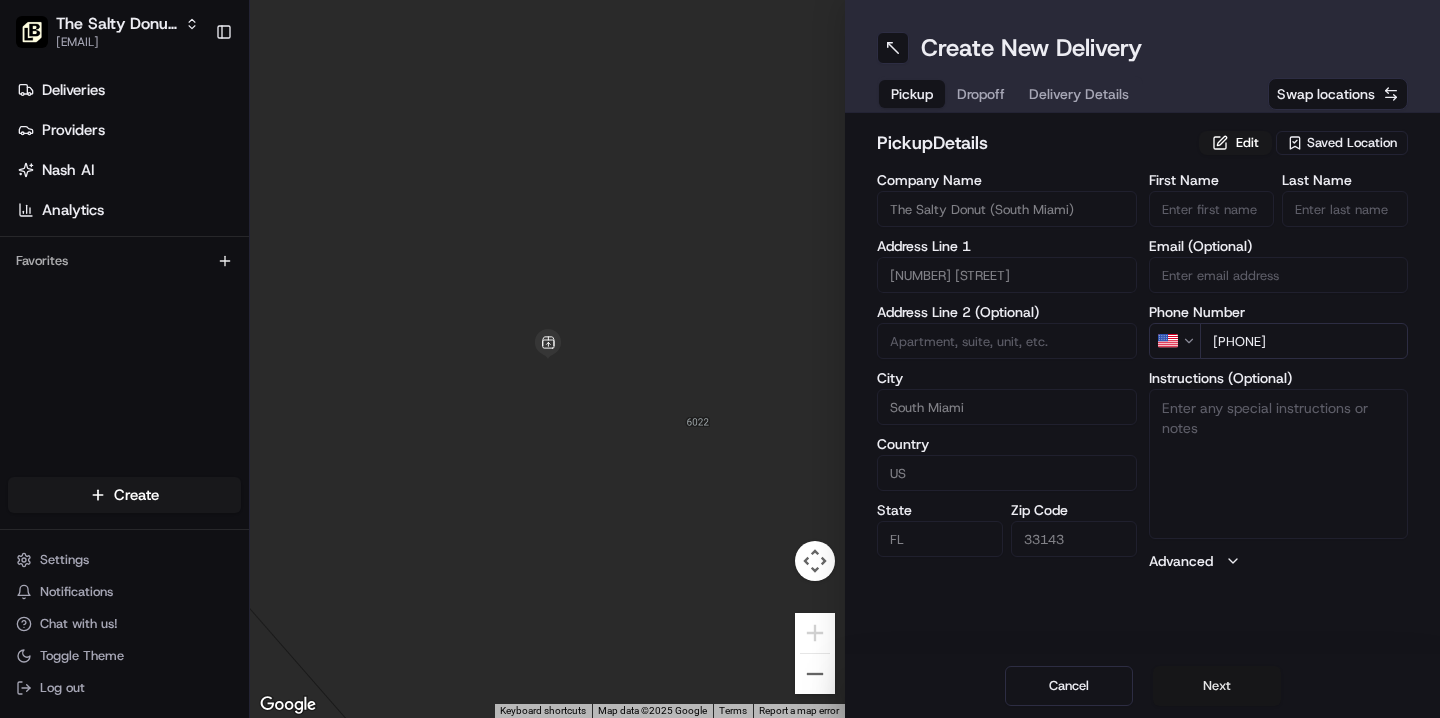 click on "Next" at bounding box center [1217, 686] 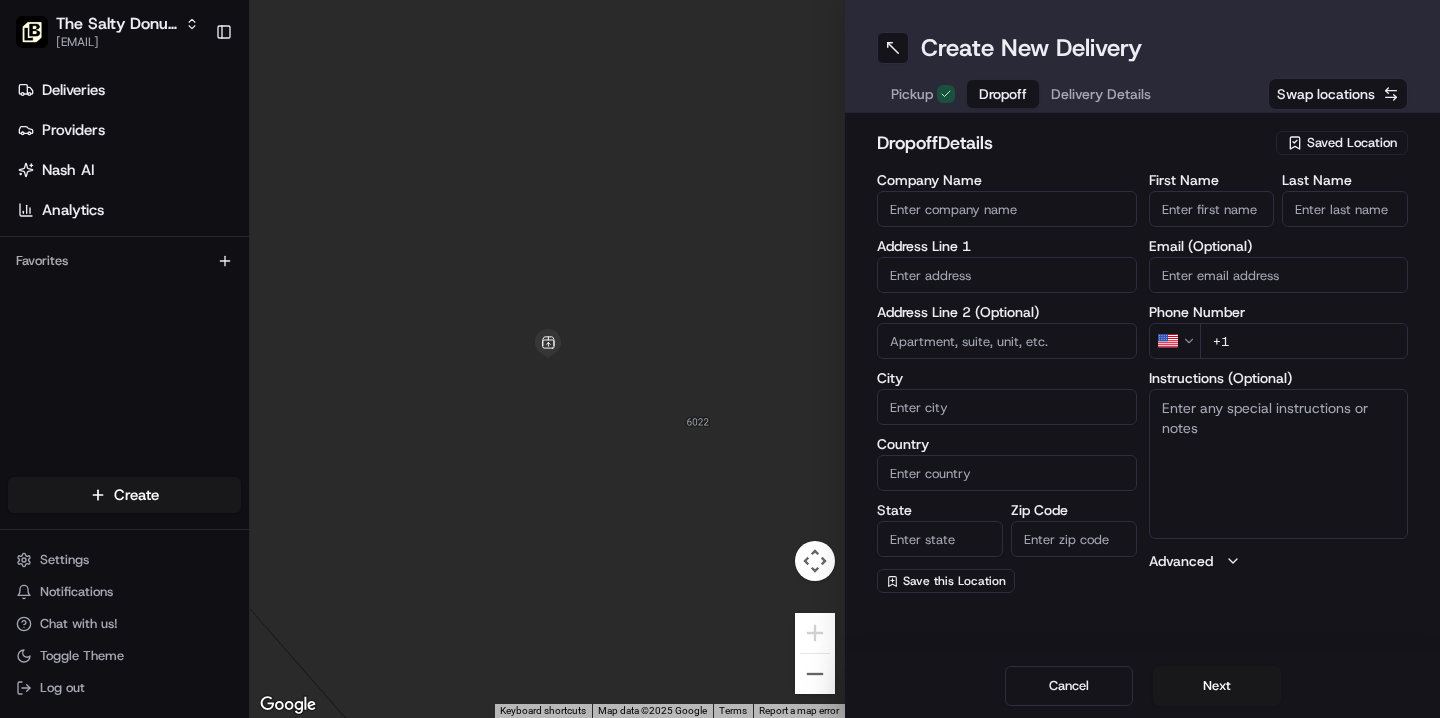 click on "Company Name" at bounding box center [1007, 209] 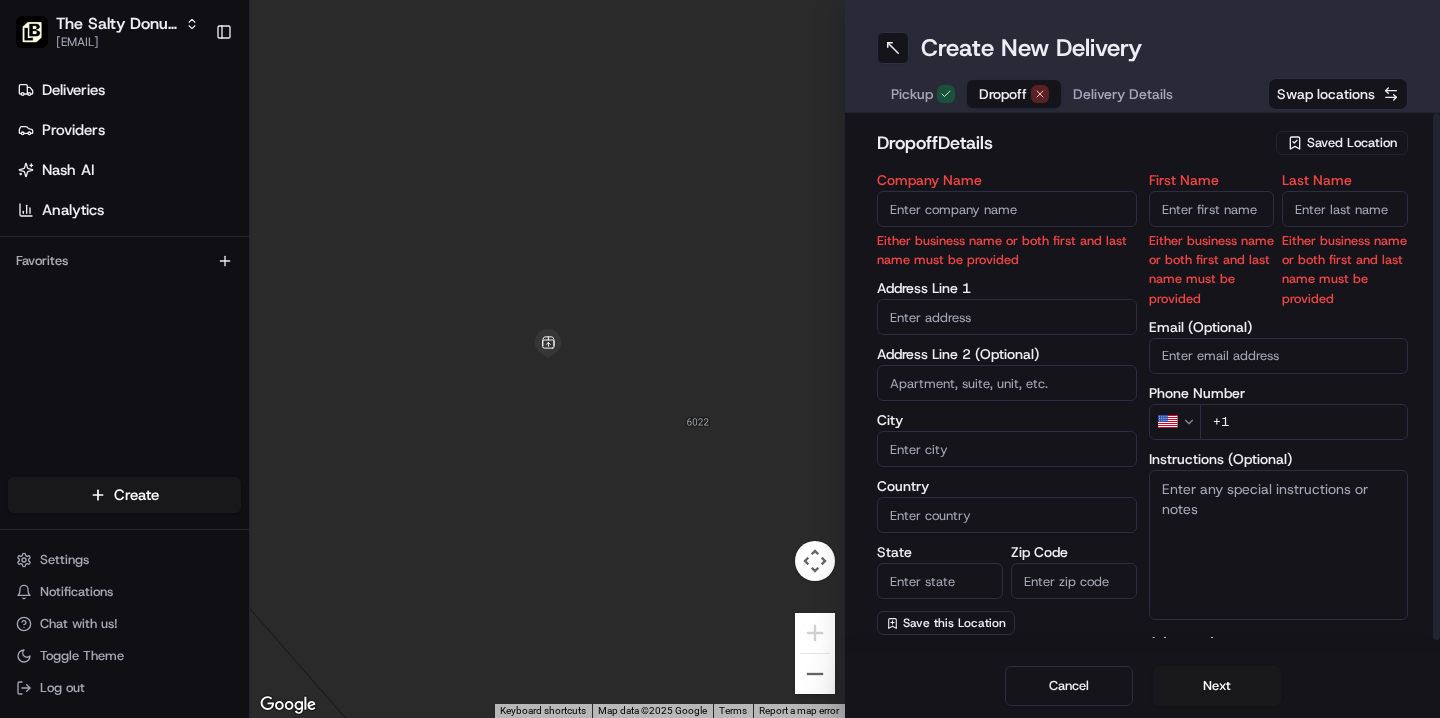 click at bounding box center [1007, 317] 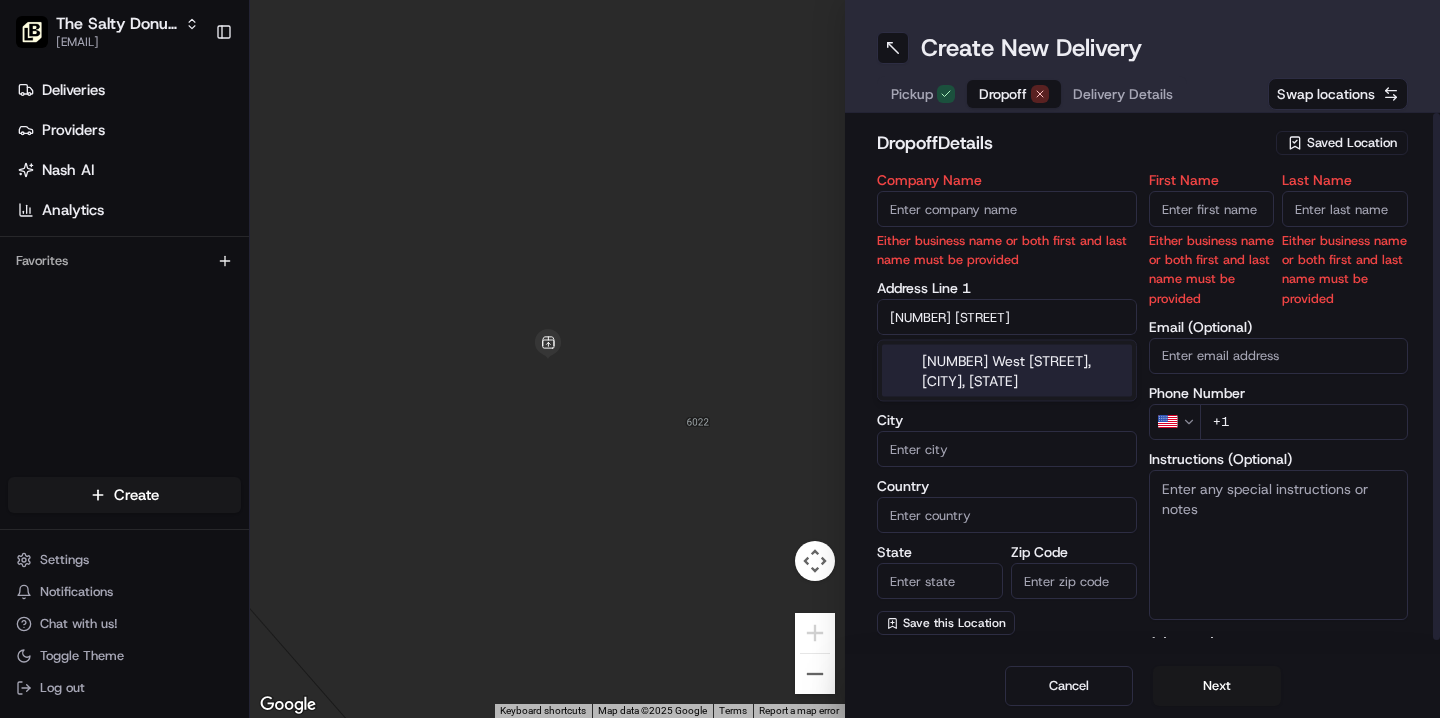 click on "[NUMBER] West [STREET], [CITY], [STATE]" at bounding box center (1007, 371) 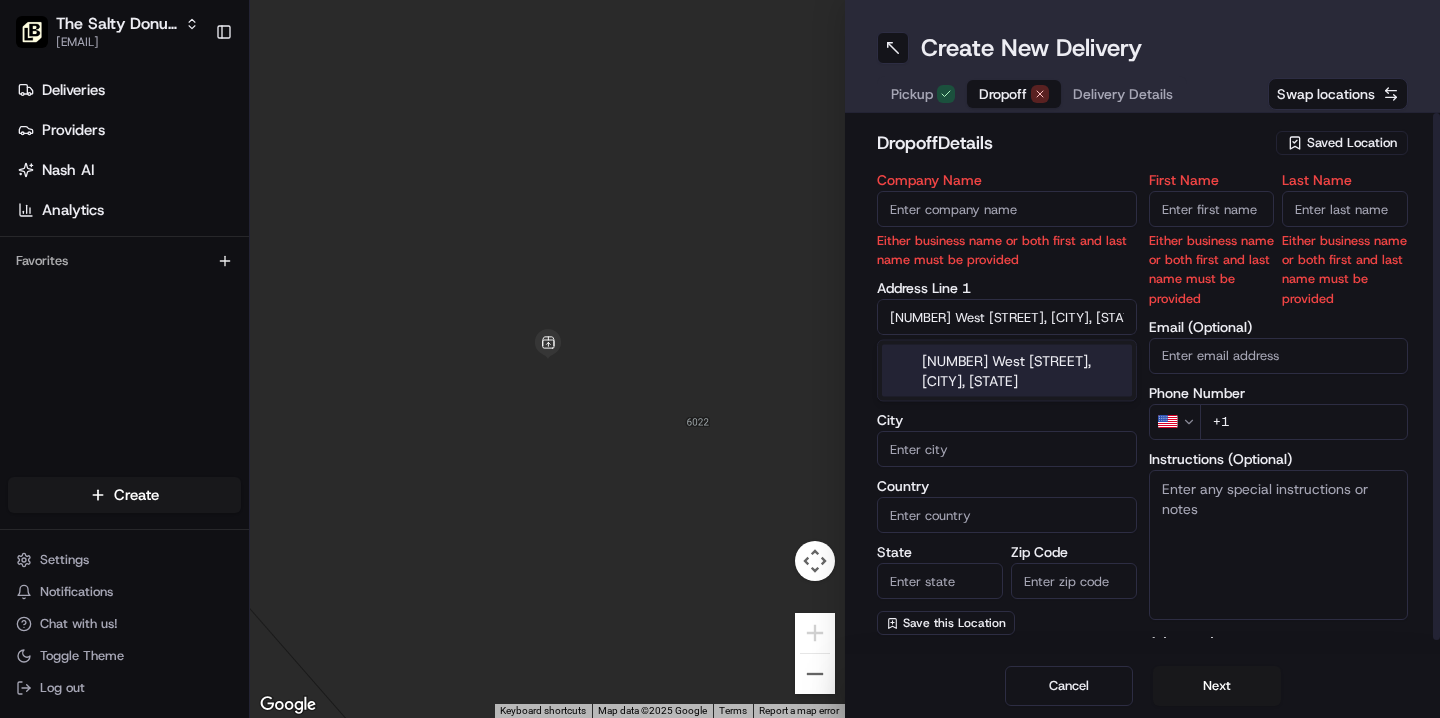 type on "[NUMBER] W [STREET], [CITY], [STATE] [POSTAL_CODE], USA" 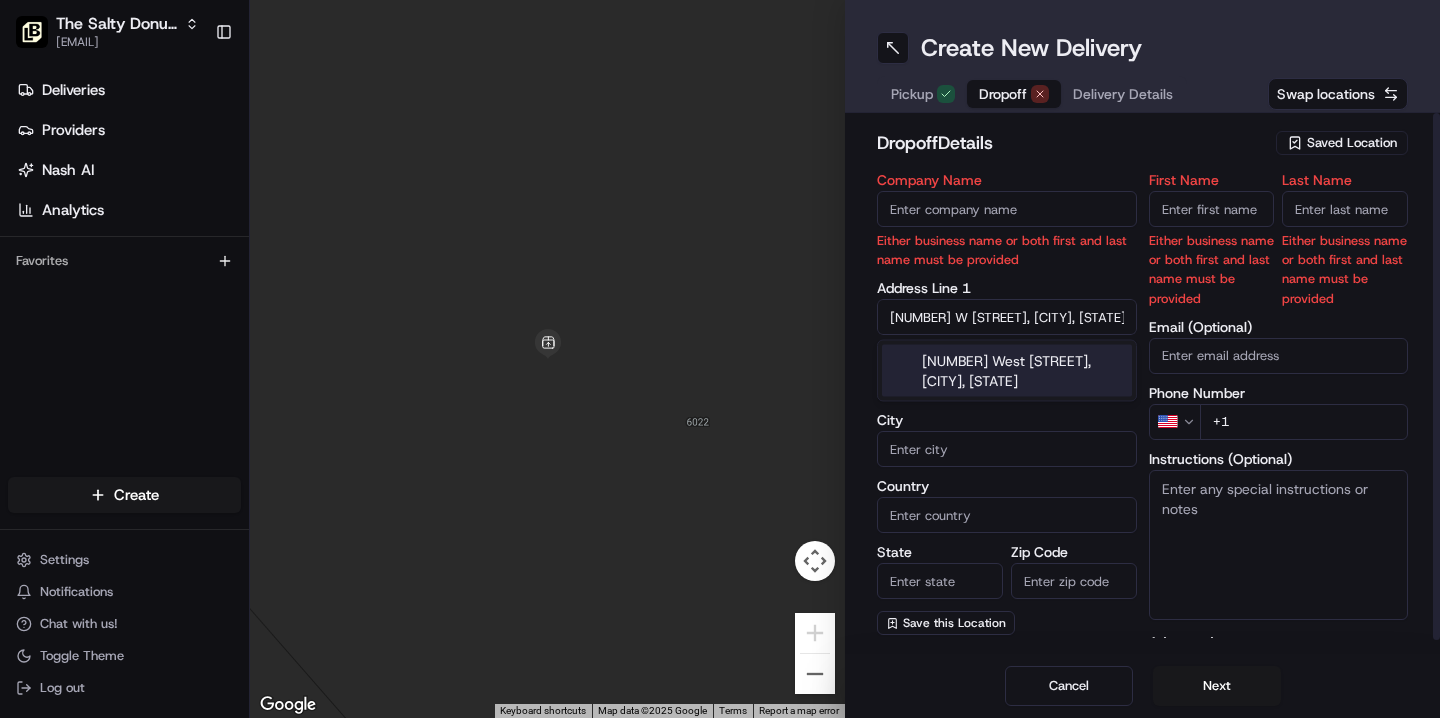 type on "Miami" 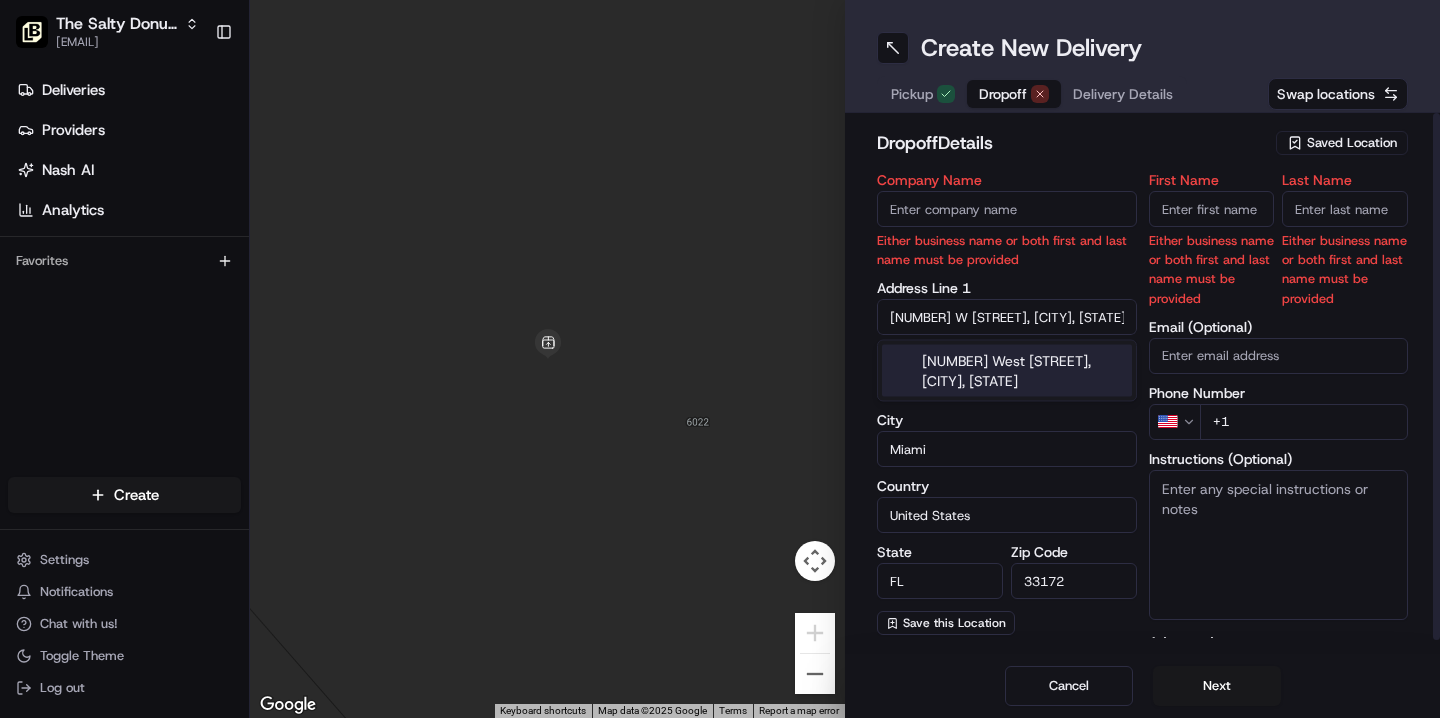 type on "[NUMBER] West [STREET]" 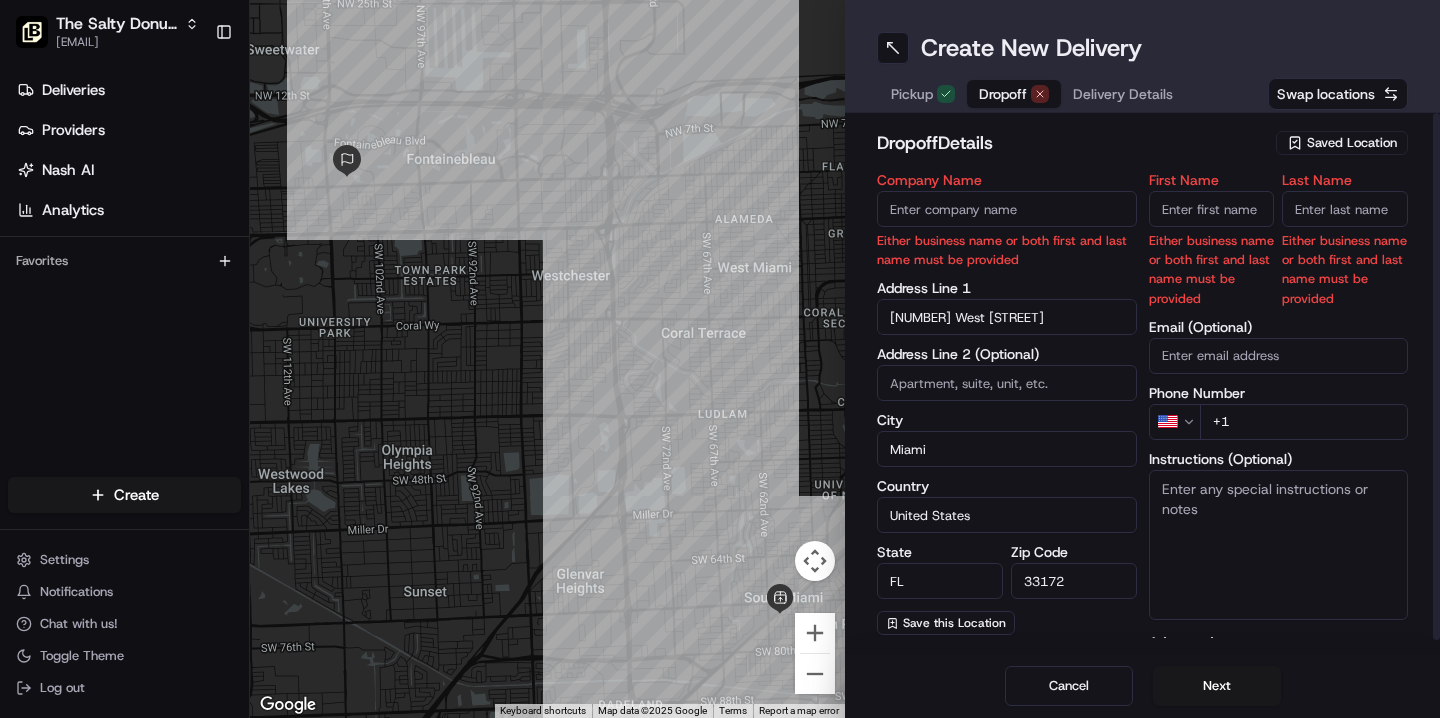 click on "First Name" at bounding box center (1212, 209) 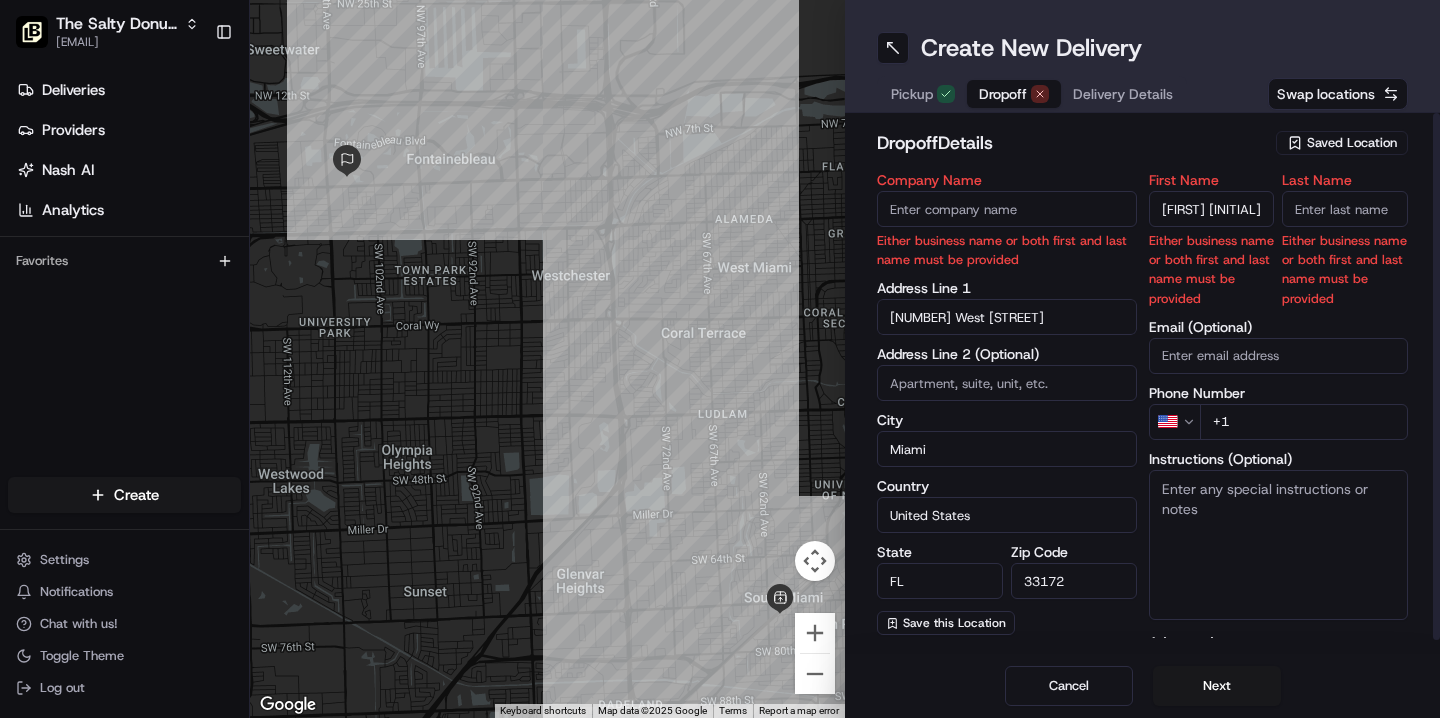 type on "[FIRST] [INITIAL]" 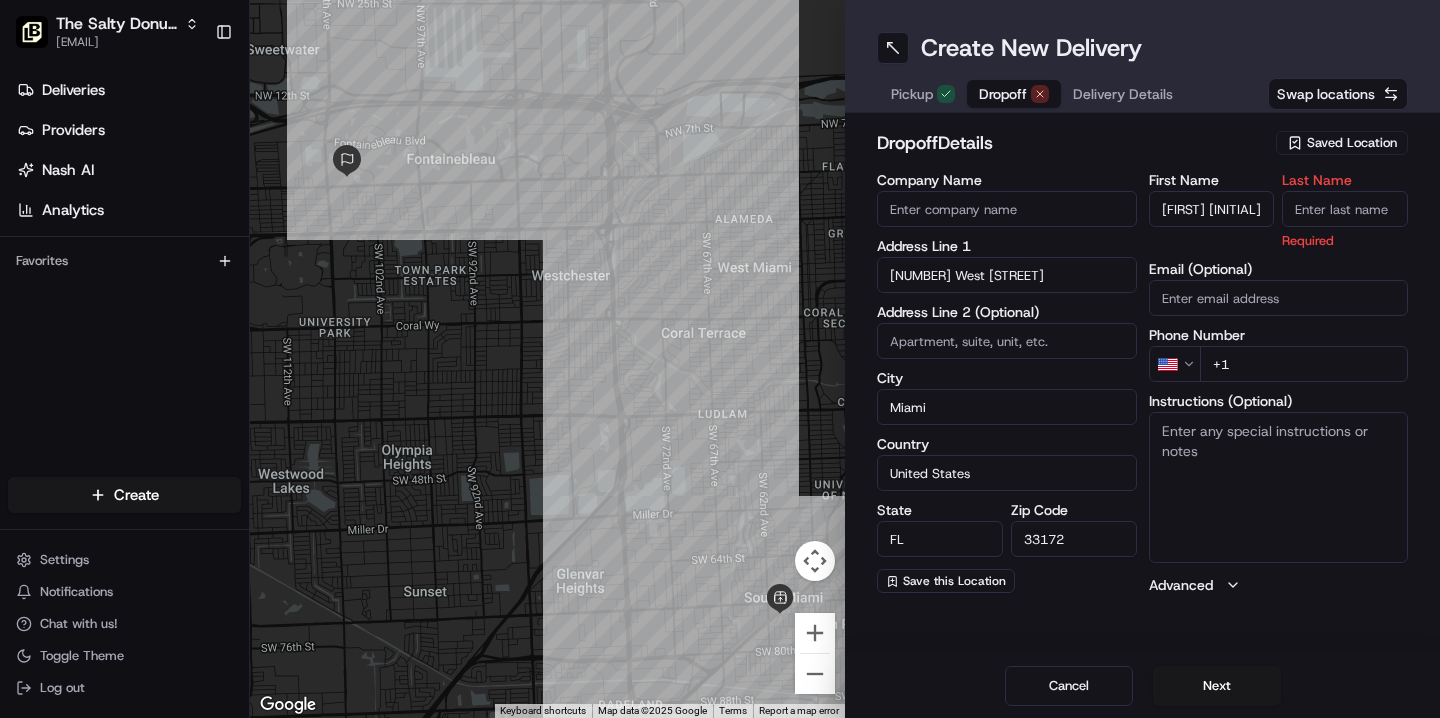 paste on "[PHONE]" 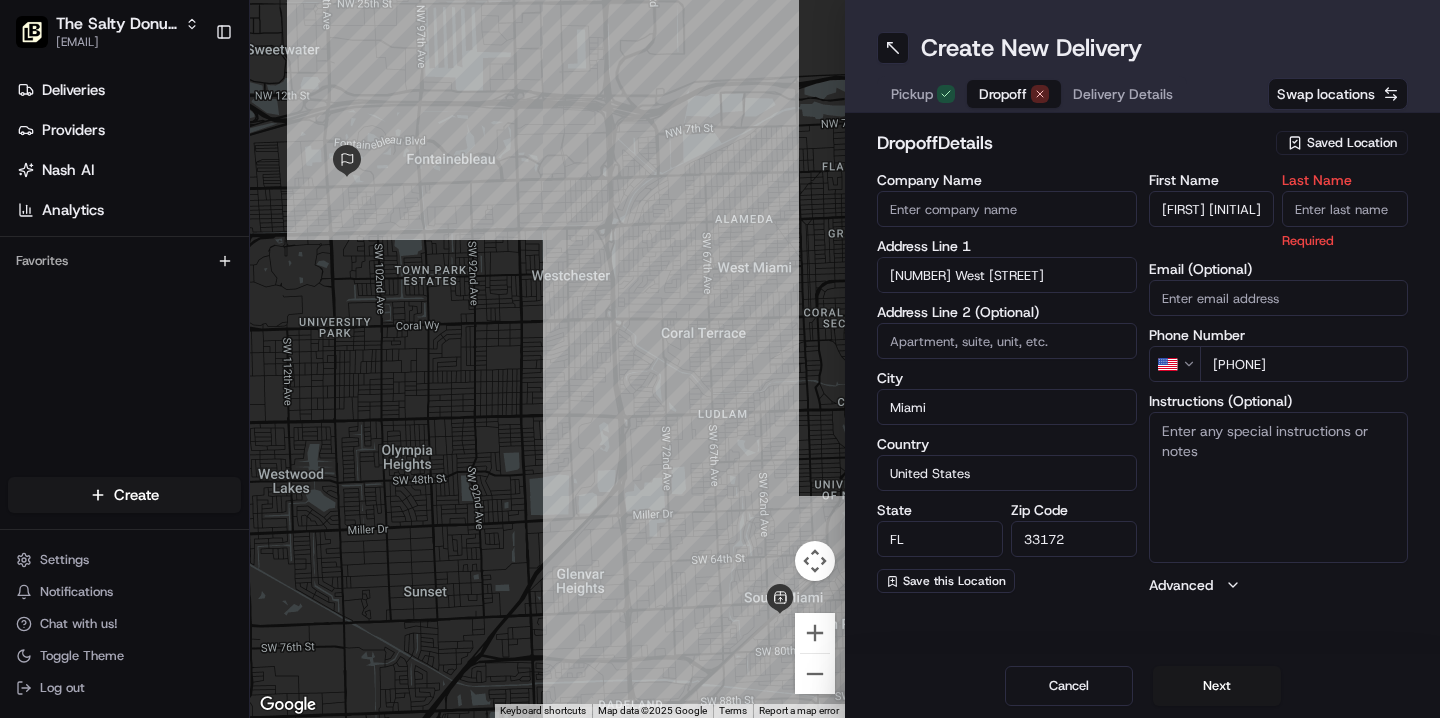 type on "[PHONE]" 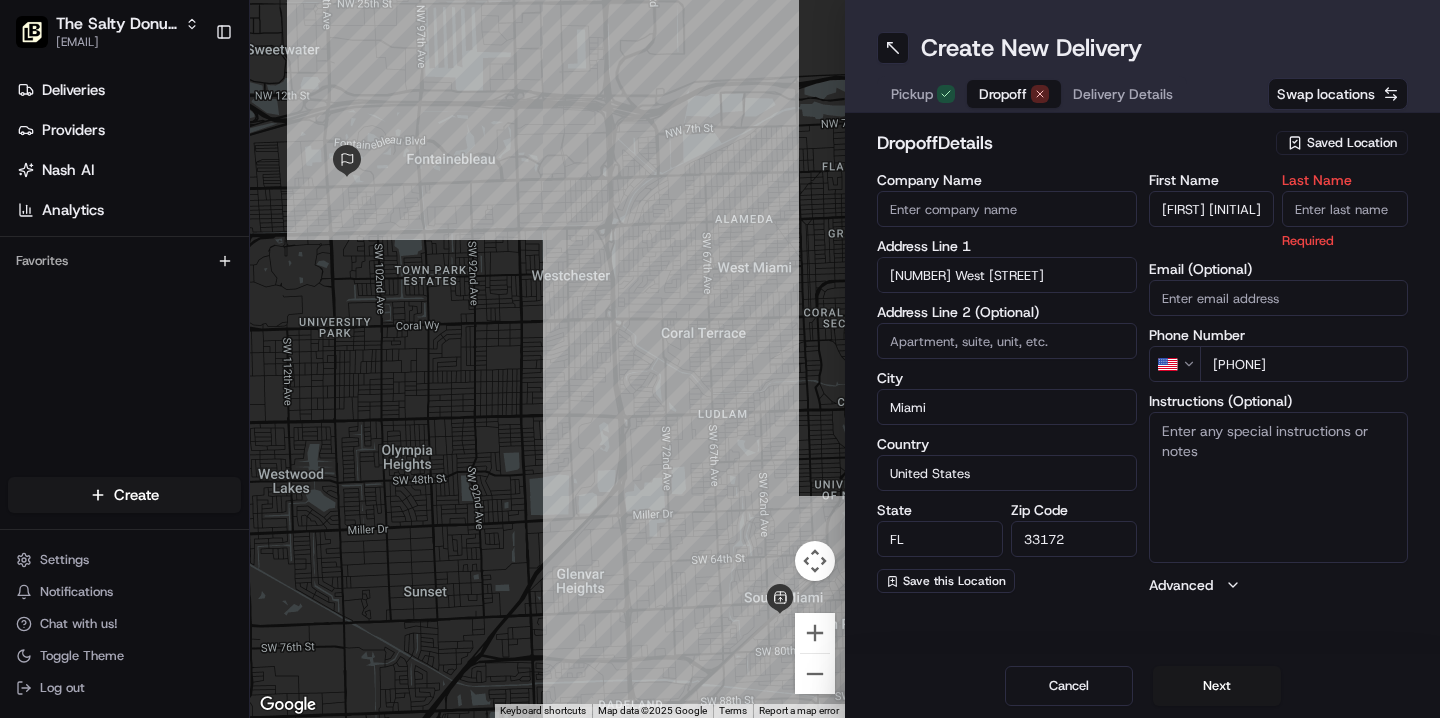 click on "Last Name" at bounding box center (1345, 209) 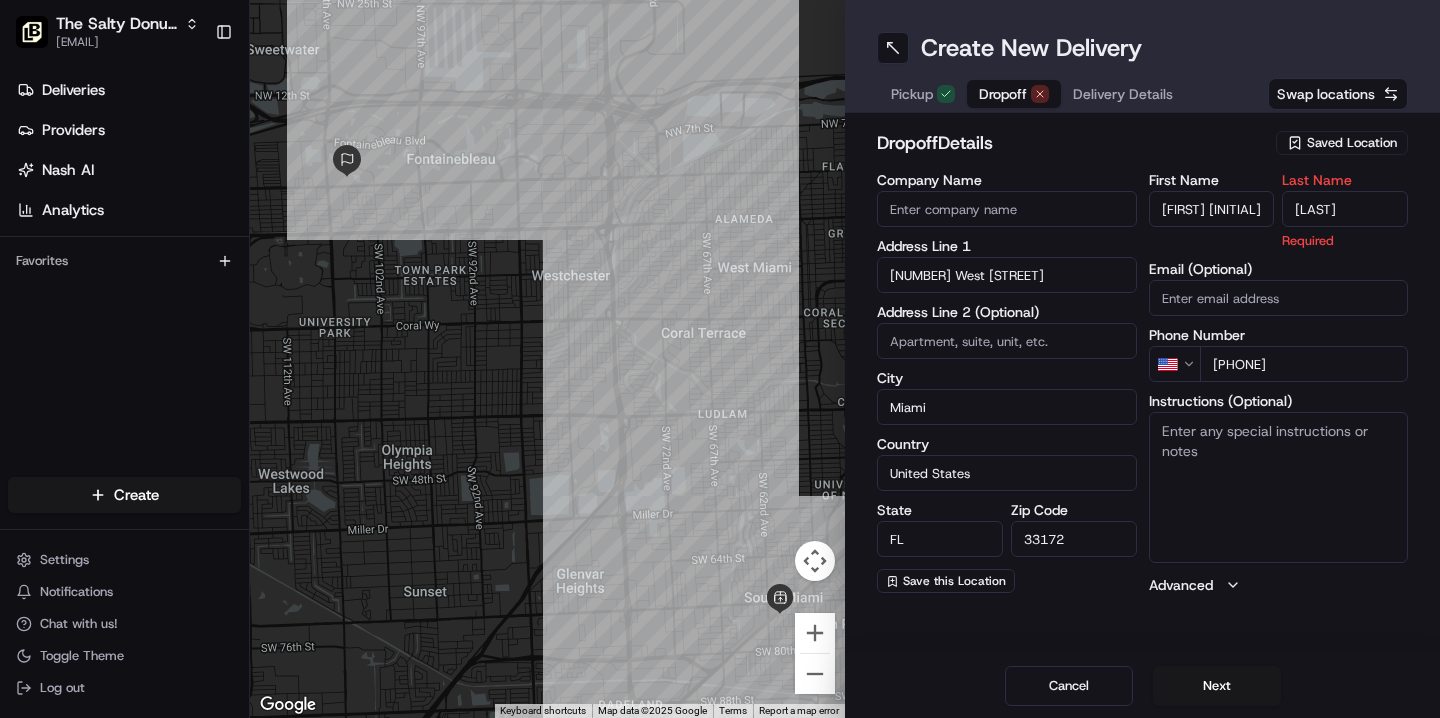type on "[LAST]" 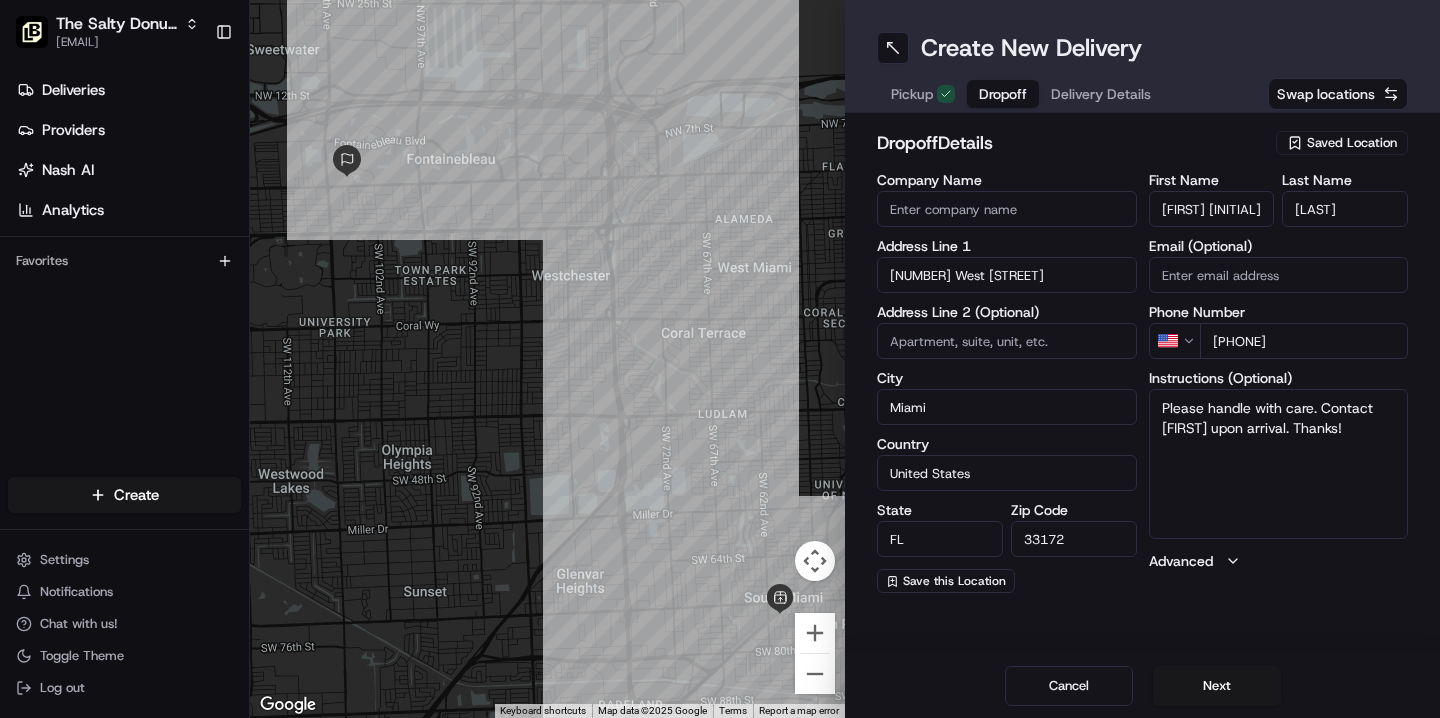 type on "Please handle with care. Contact [FIRST] upon arrival. Thanks!" 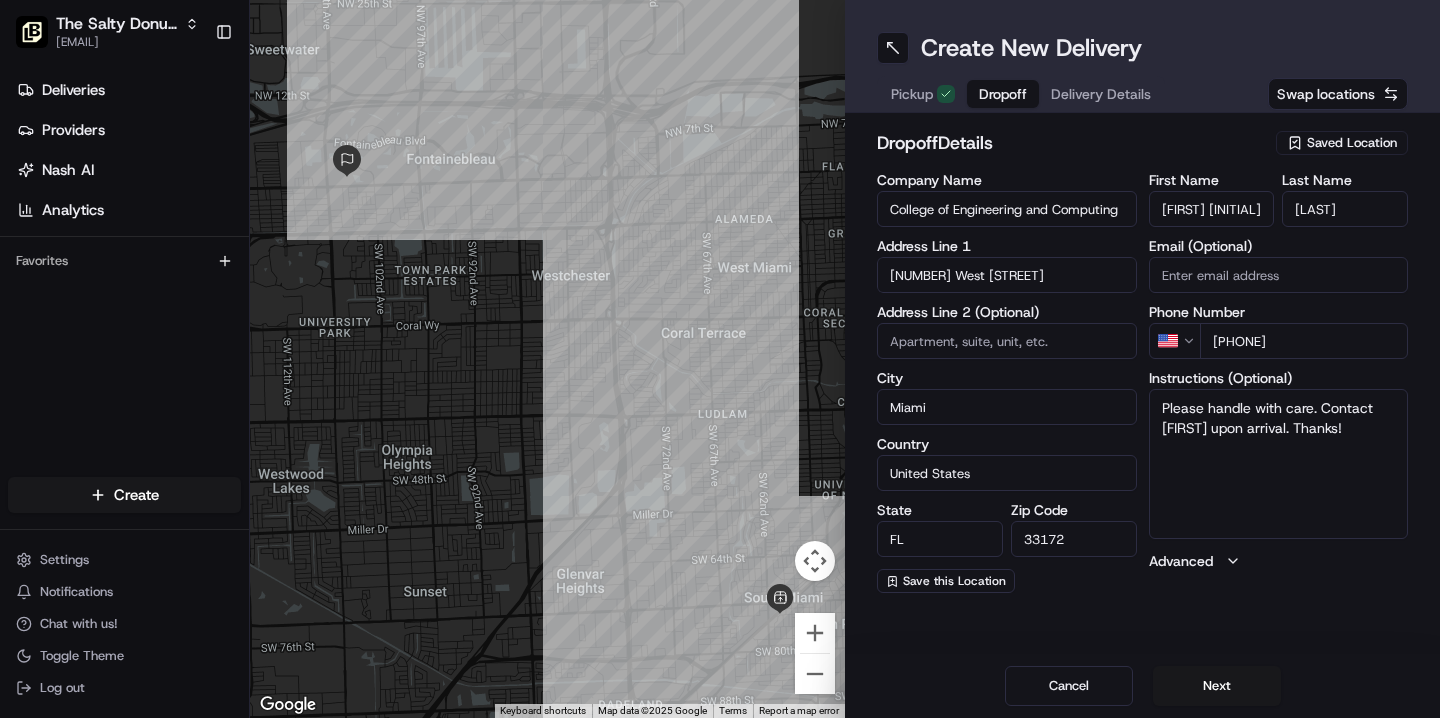 type on "College of Engineering and Computing" 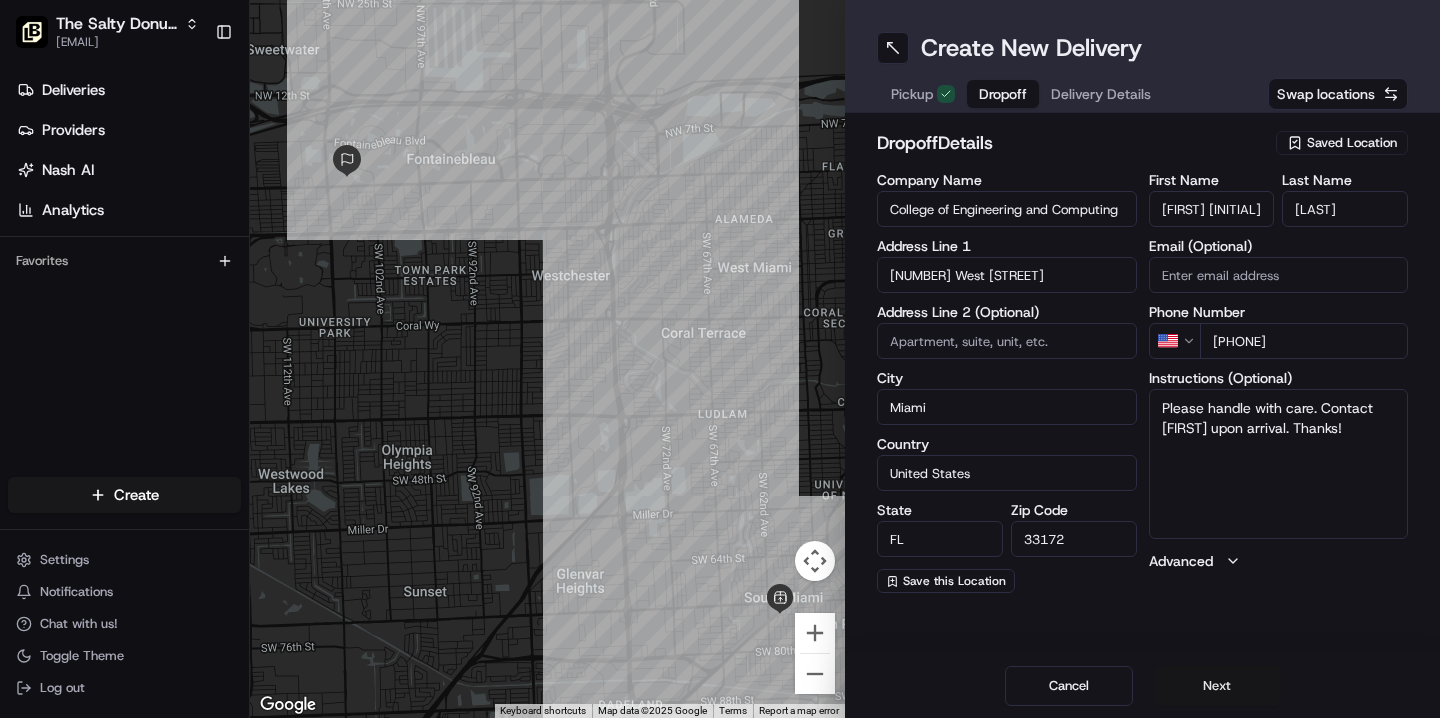 click on "Next" at bounding box center (1217, 686) 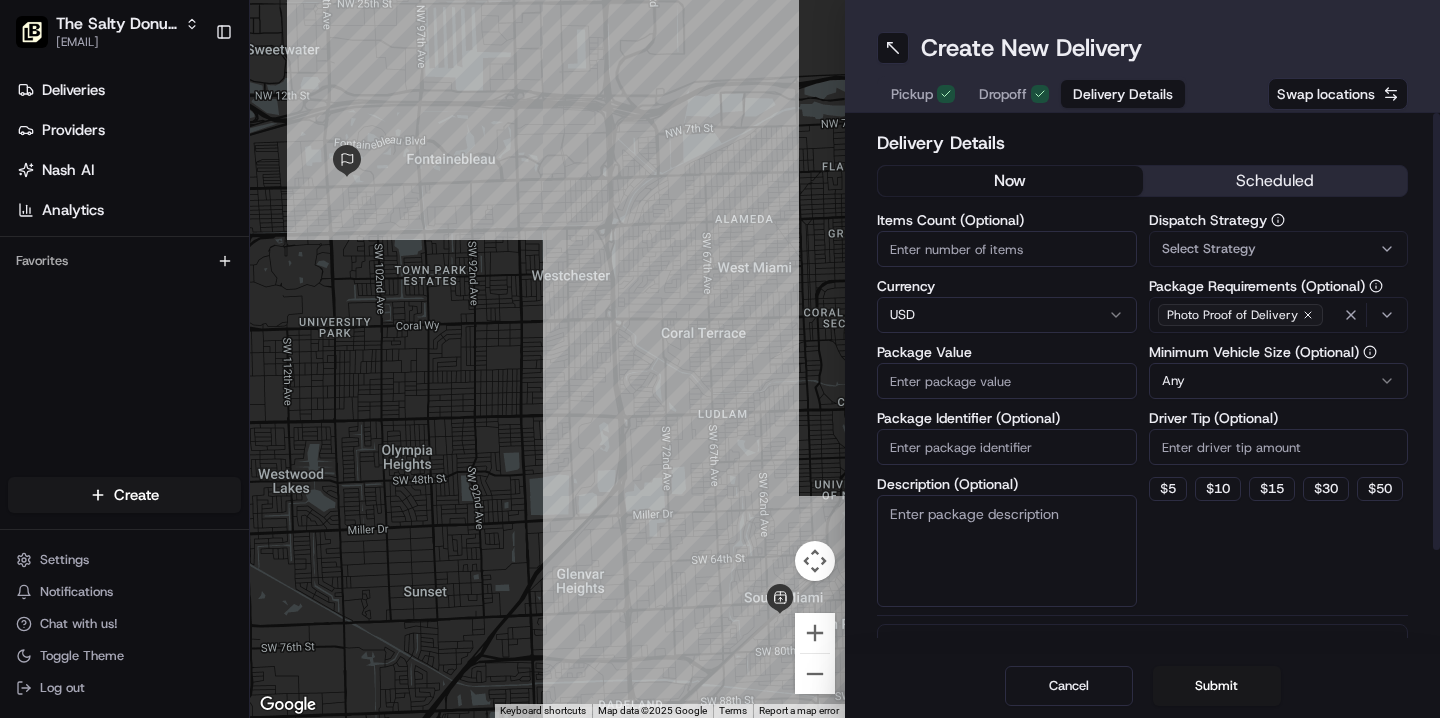 click on "scheduled" at bounding box center (1275, 181) 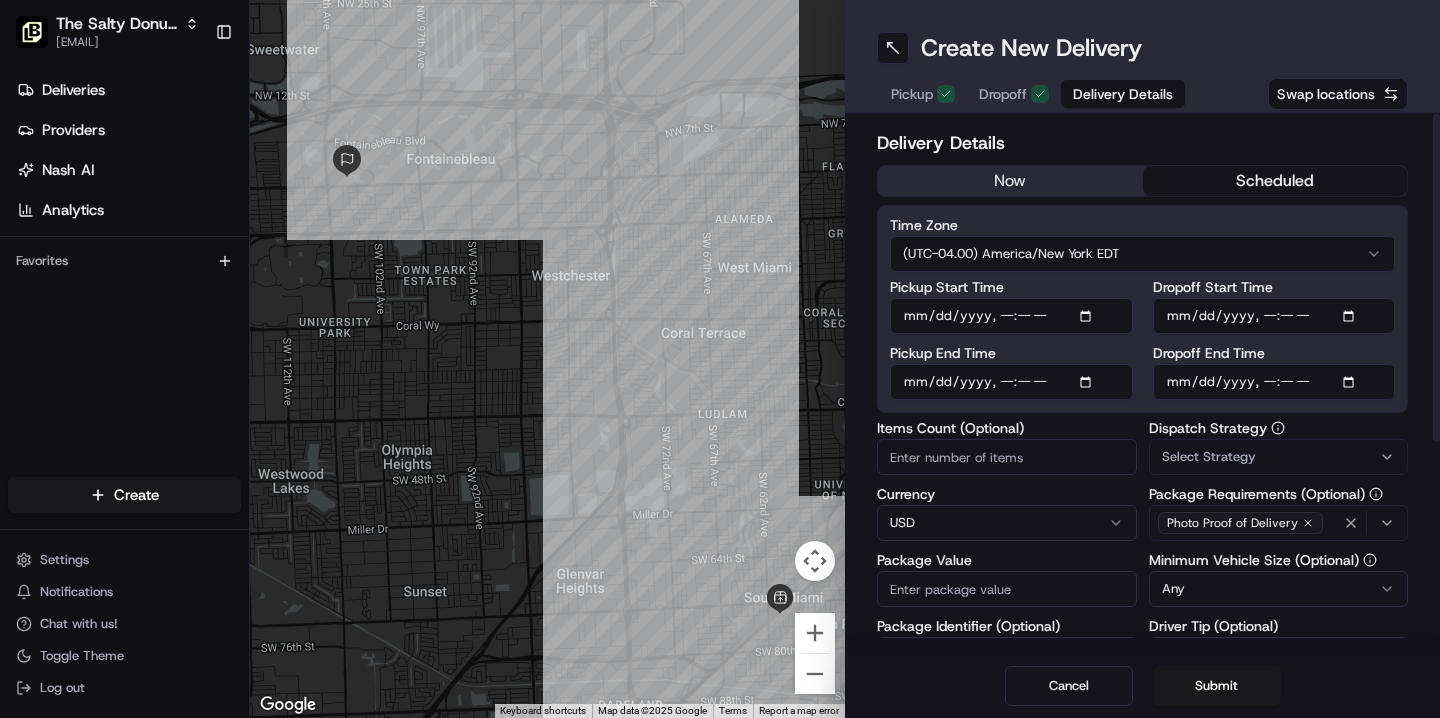 click on "Dropoff Start Time" at bounding box center (1274, 316) 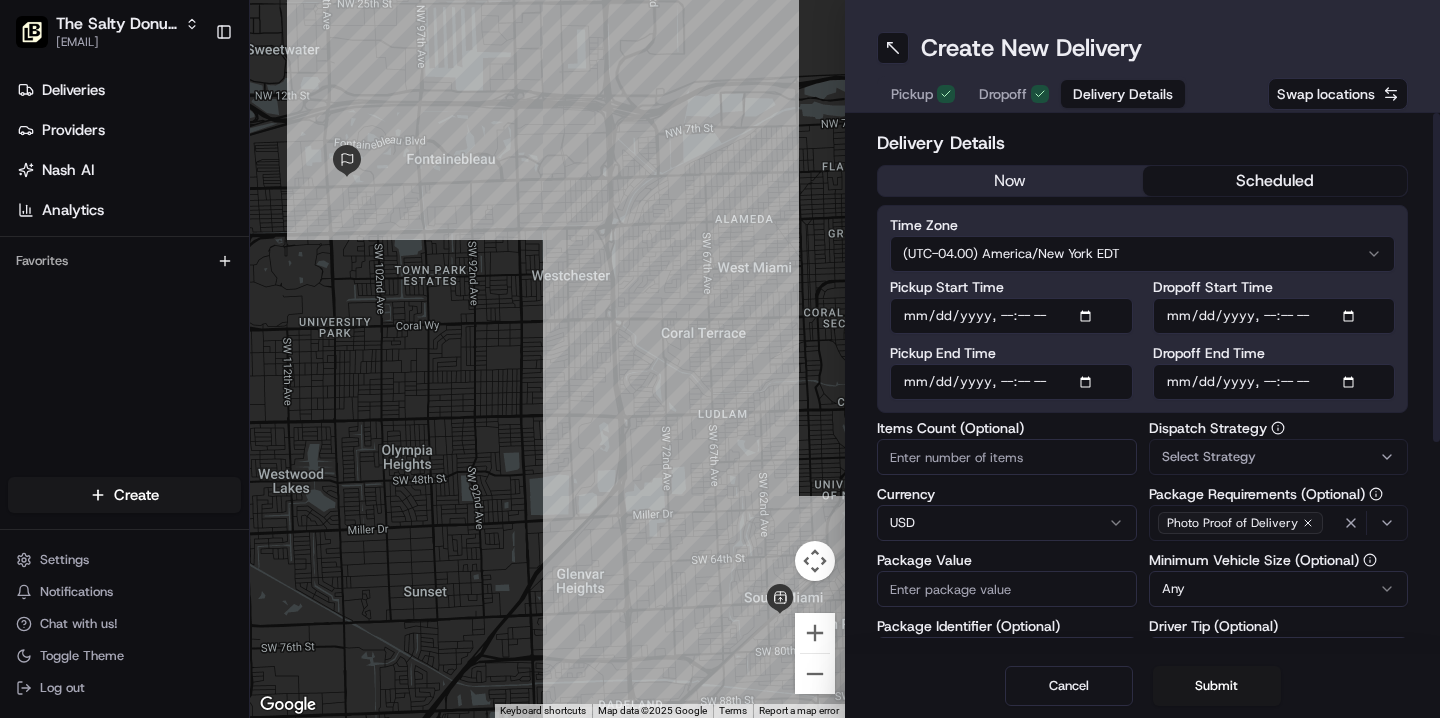 type on "[DATE] [TIME]" 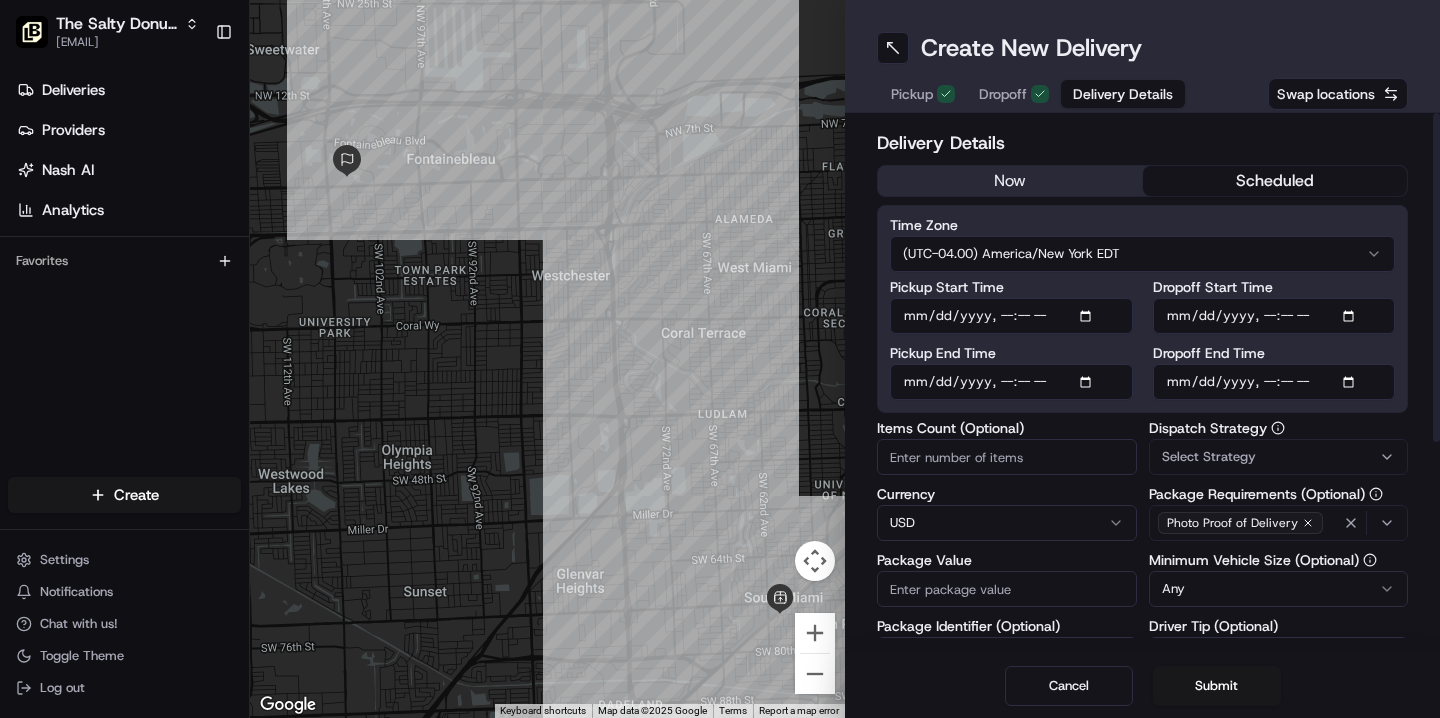 click on "Dropoff End Time" at bounding box center [1274, 382] 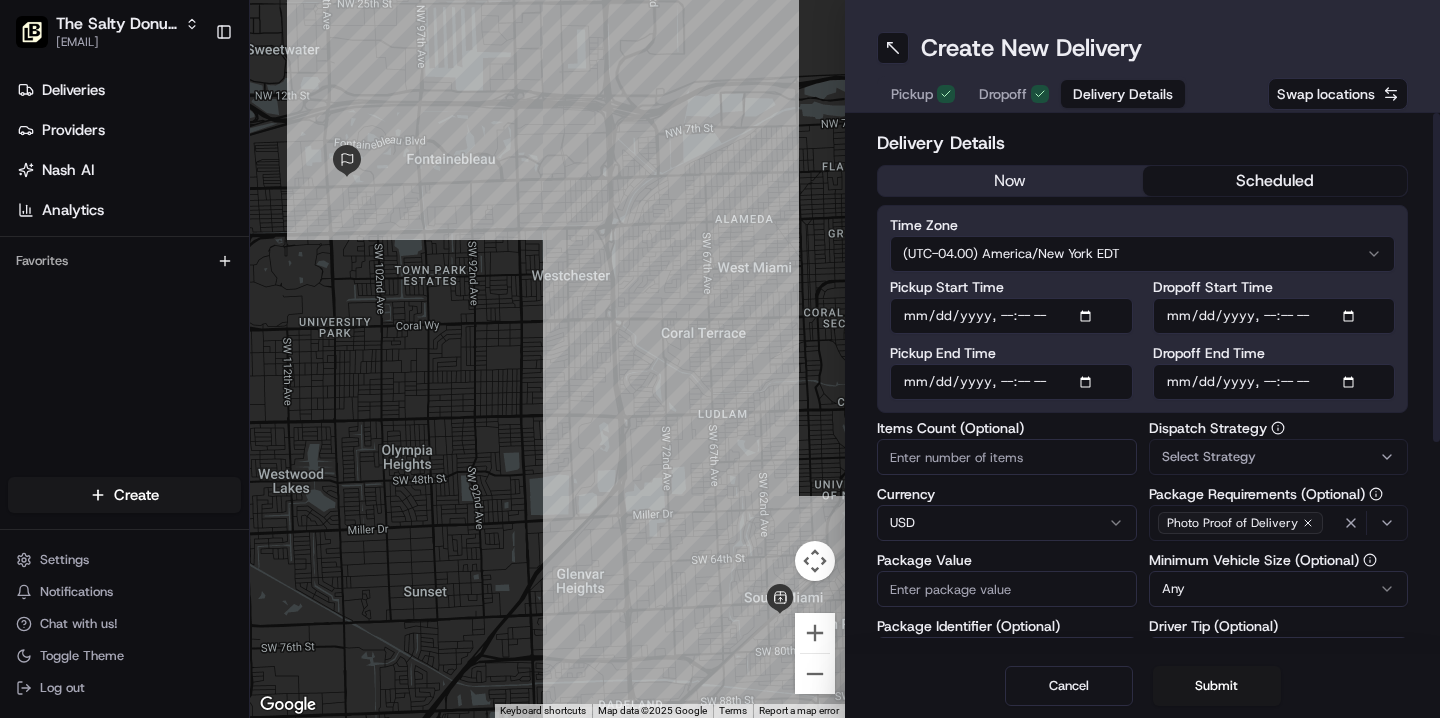 type on "[DATETIME]" 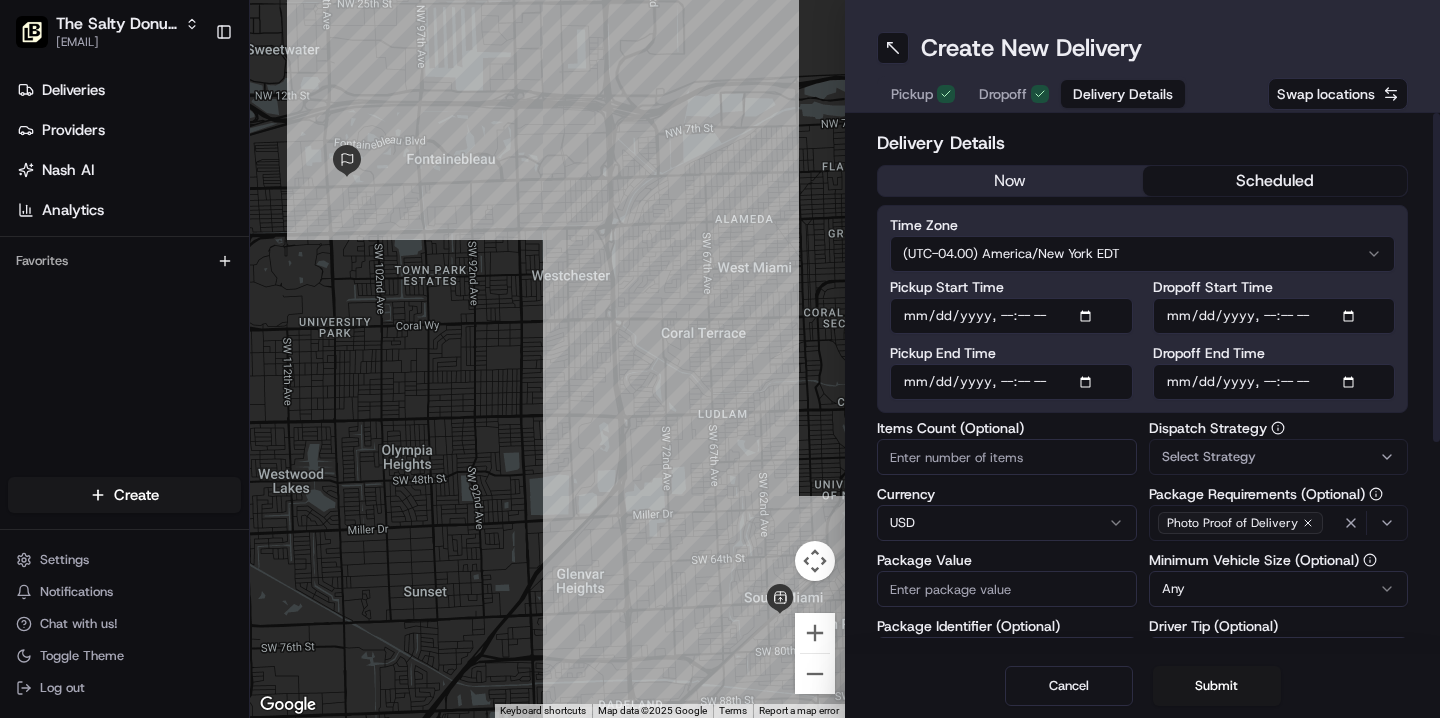 click on "Select Strategy" at bounding box center [1209, 457] 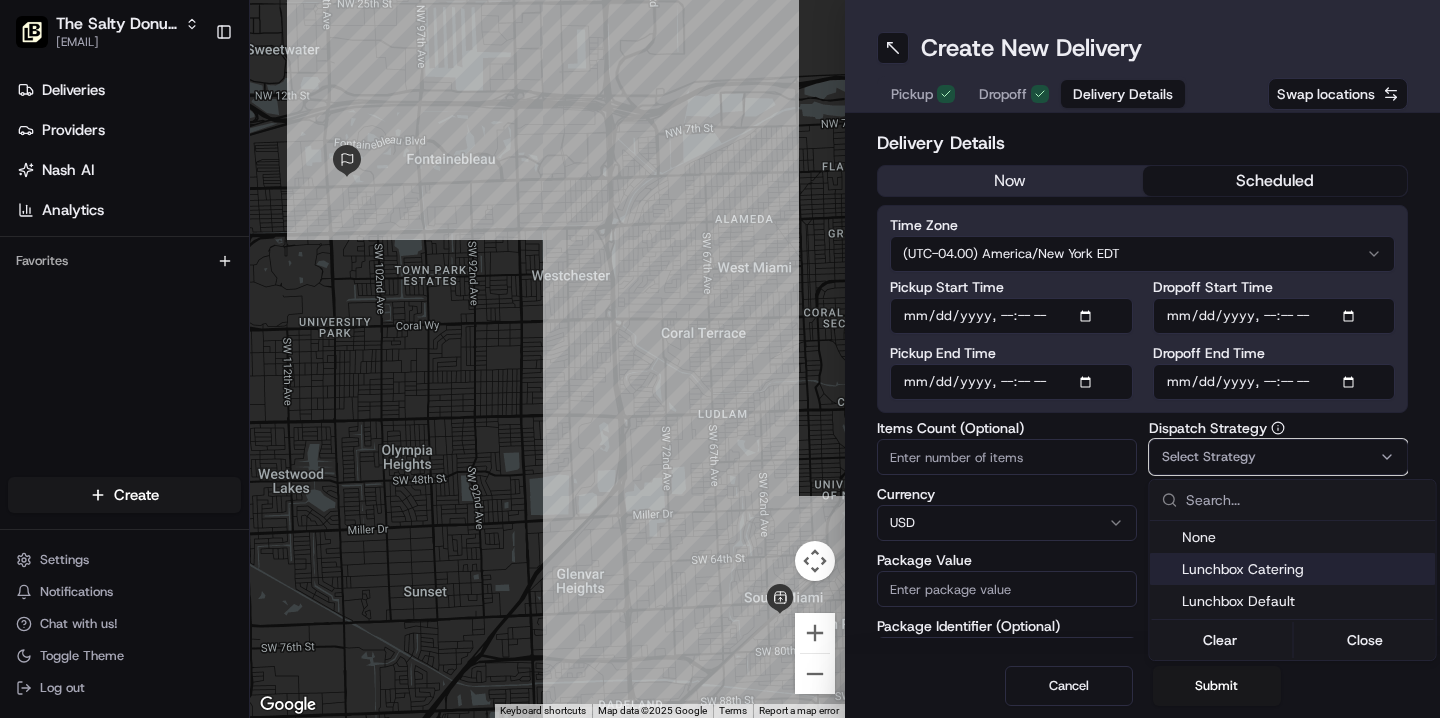 click on "Lunchbox Catering" at bounding box center (1305, 569) 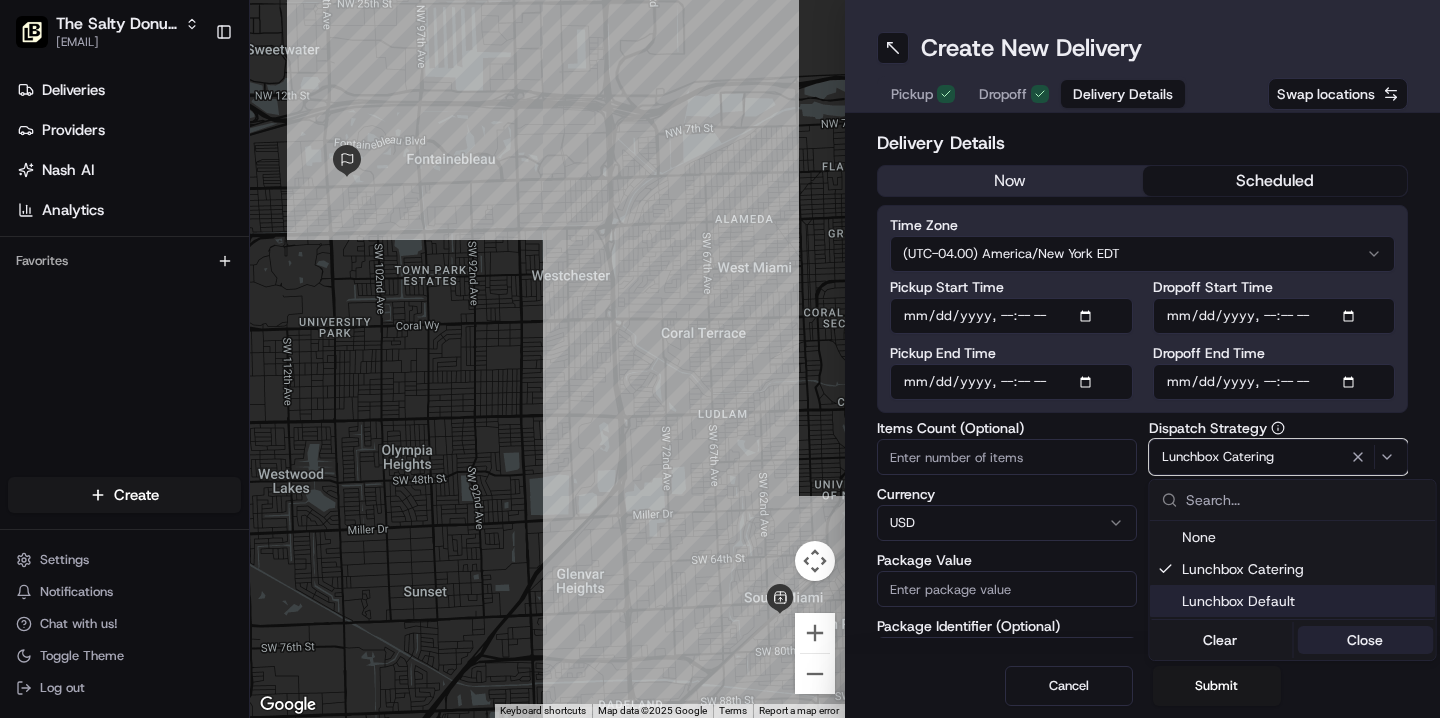 click on "Close" at bounding box center (1365, 640) 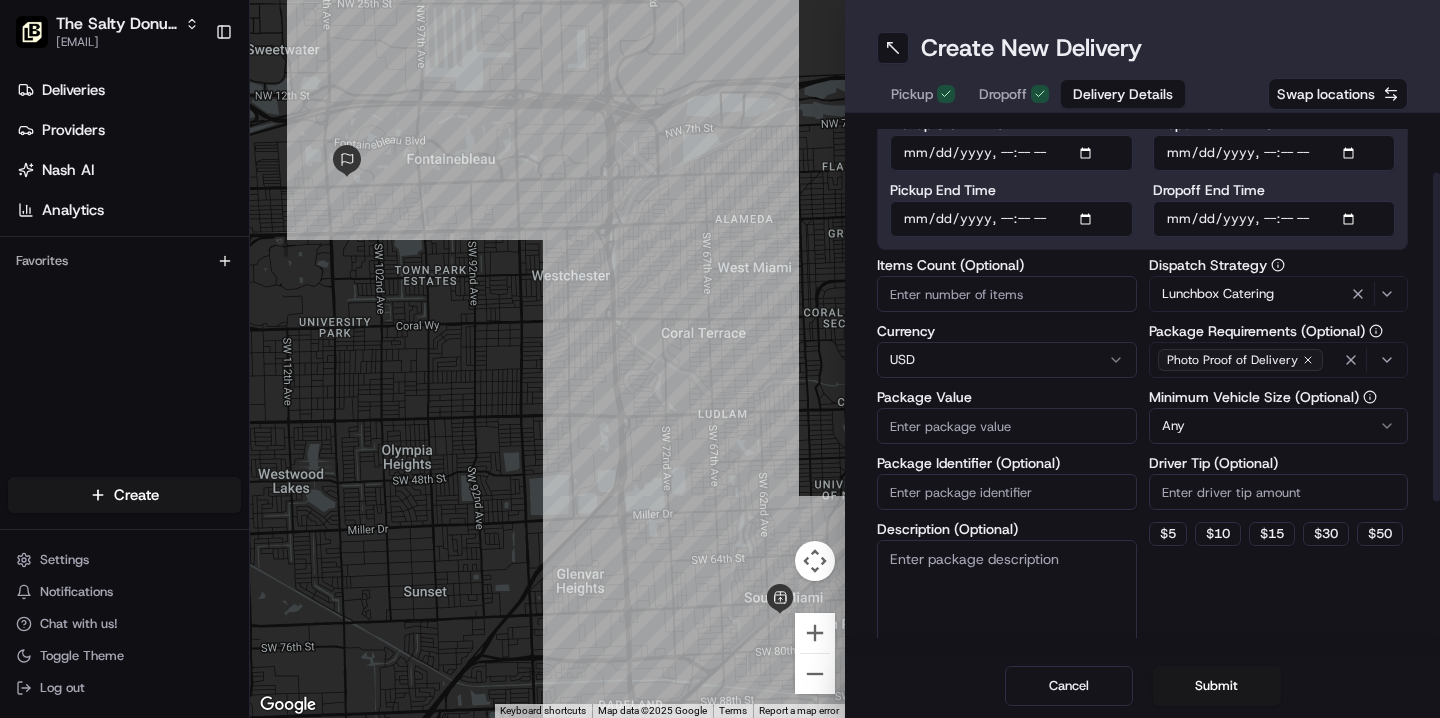 scroll, scrollTop: 170, scrollLeft: 0, axis: vertical 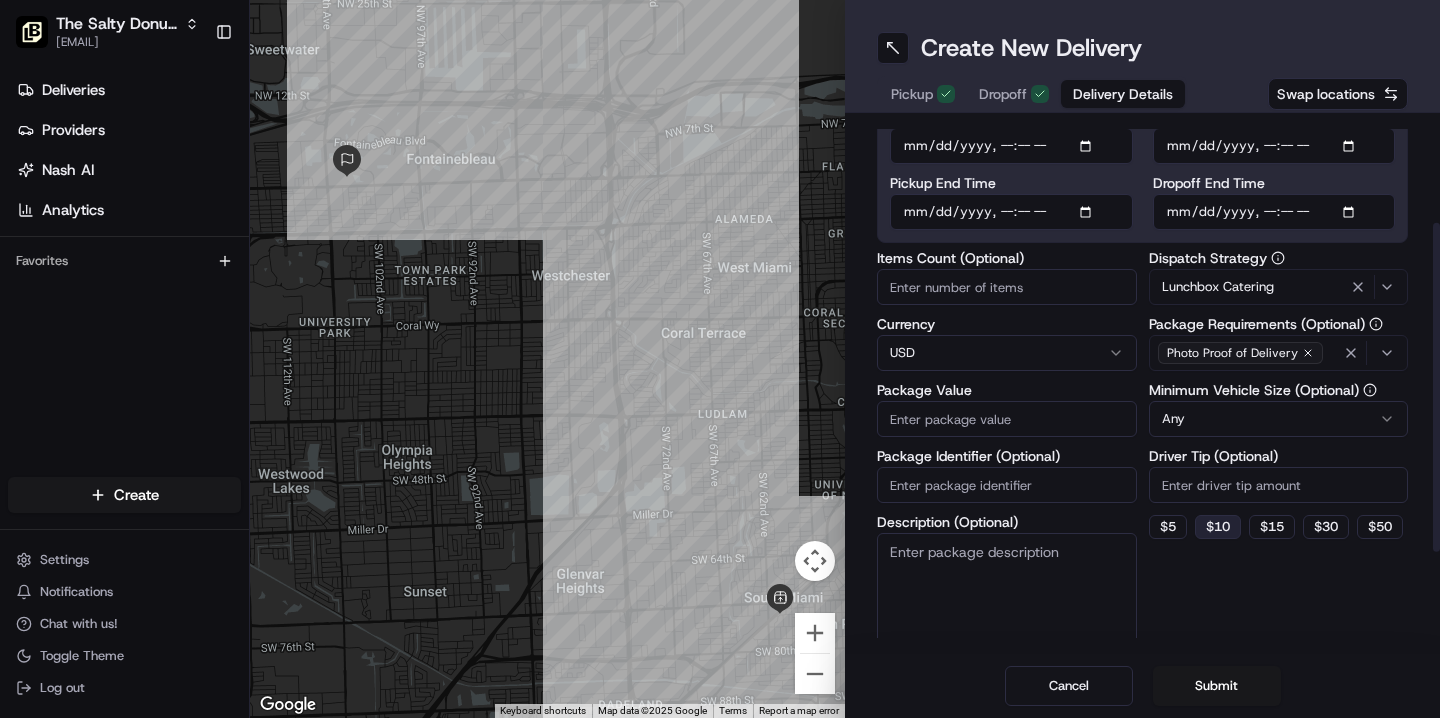 click on "$ 10" at bounding box center (1218, 527) 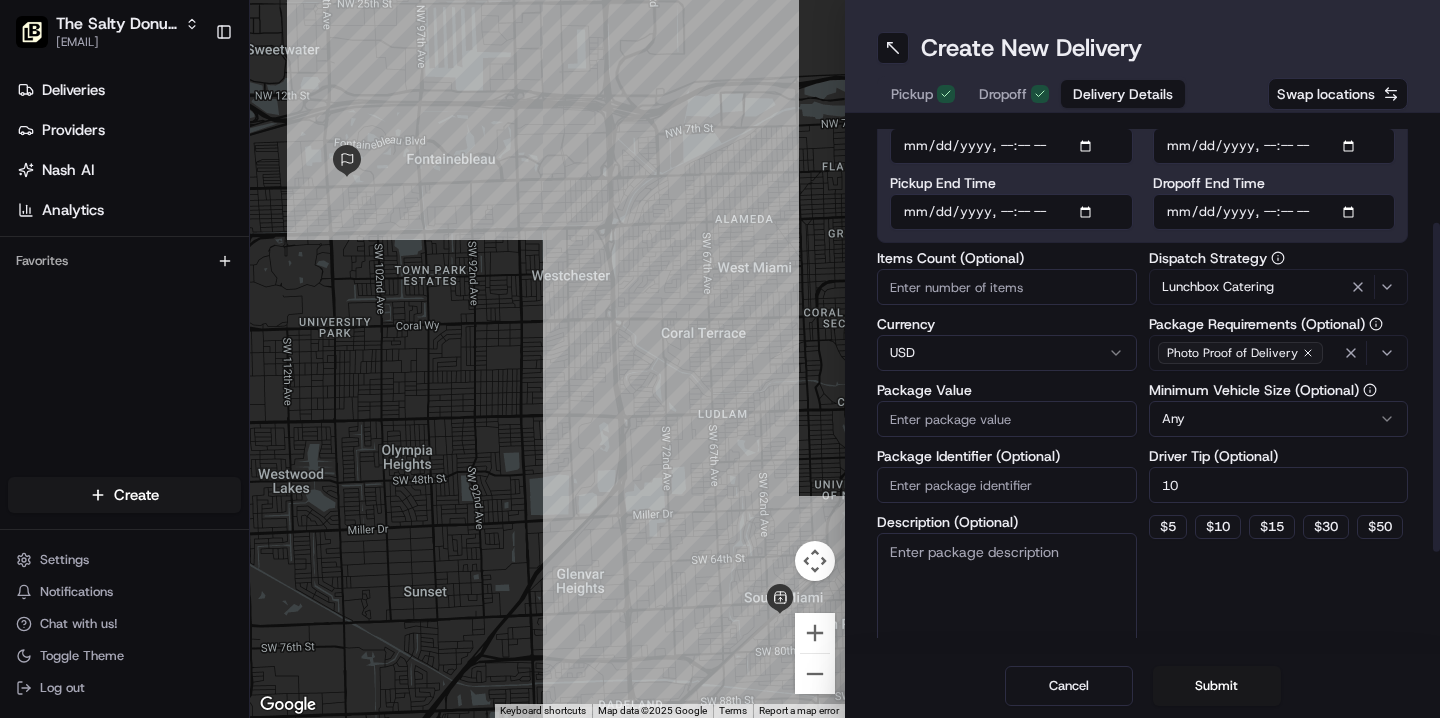 click on "Description (Optional)" at bounding box center (1007, 589) 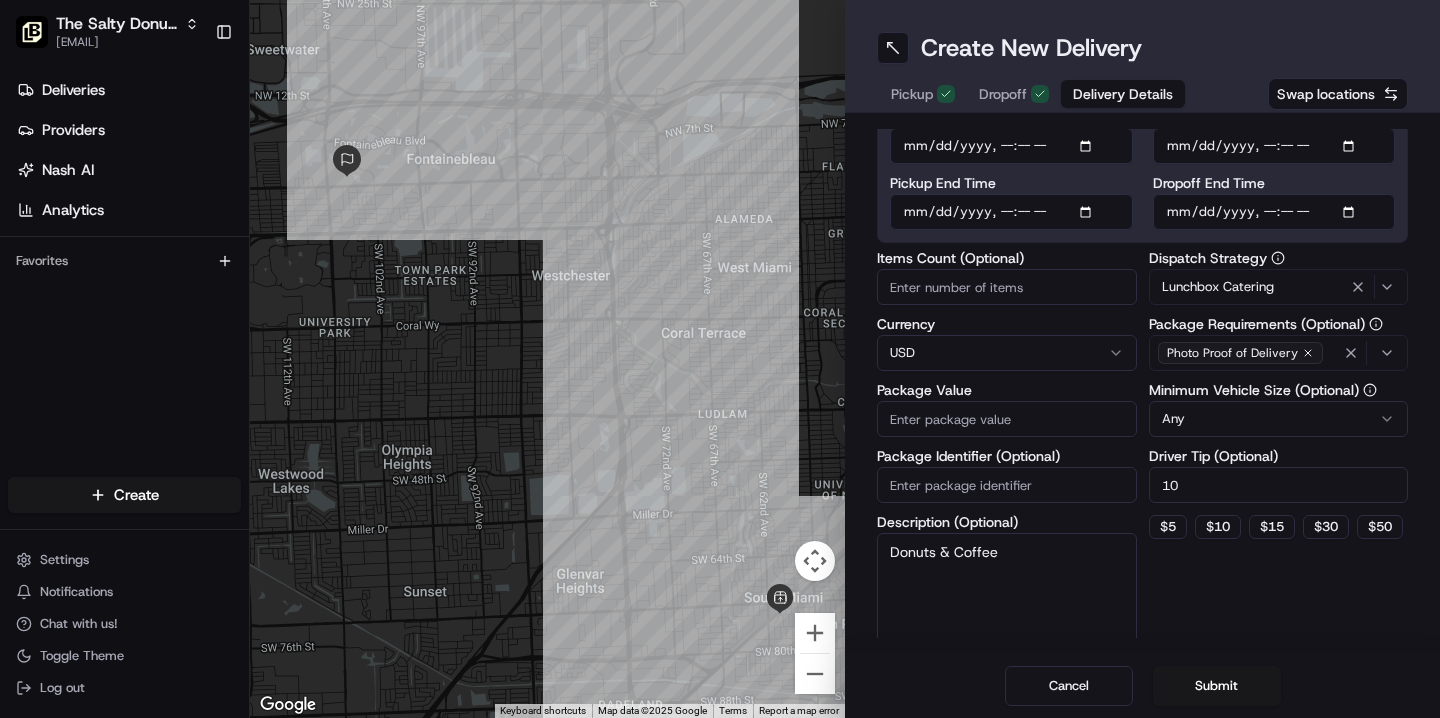 type on "Donuts & Coffee" 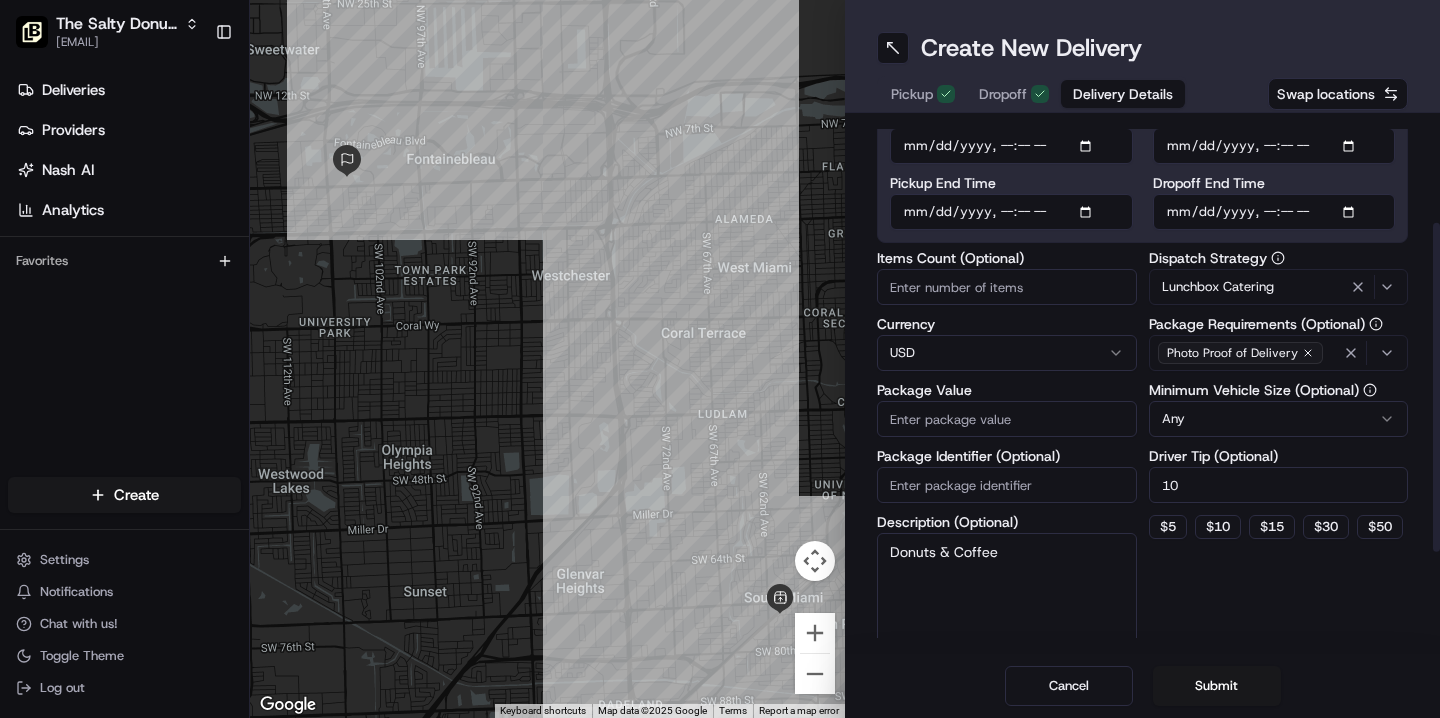click on "Package Value" at bounding box center [1007, 419] 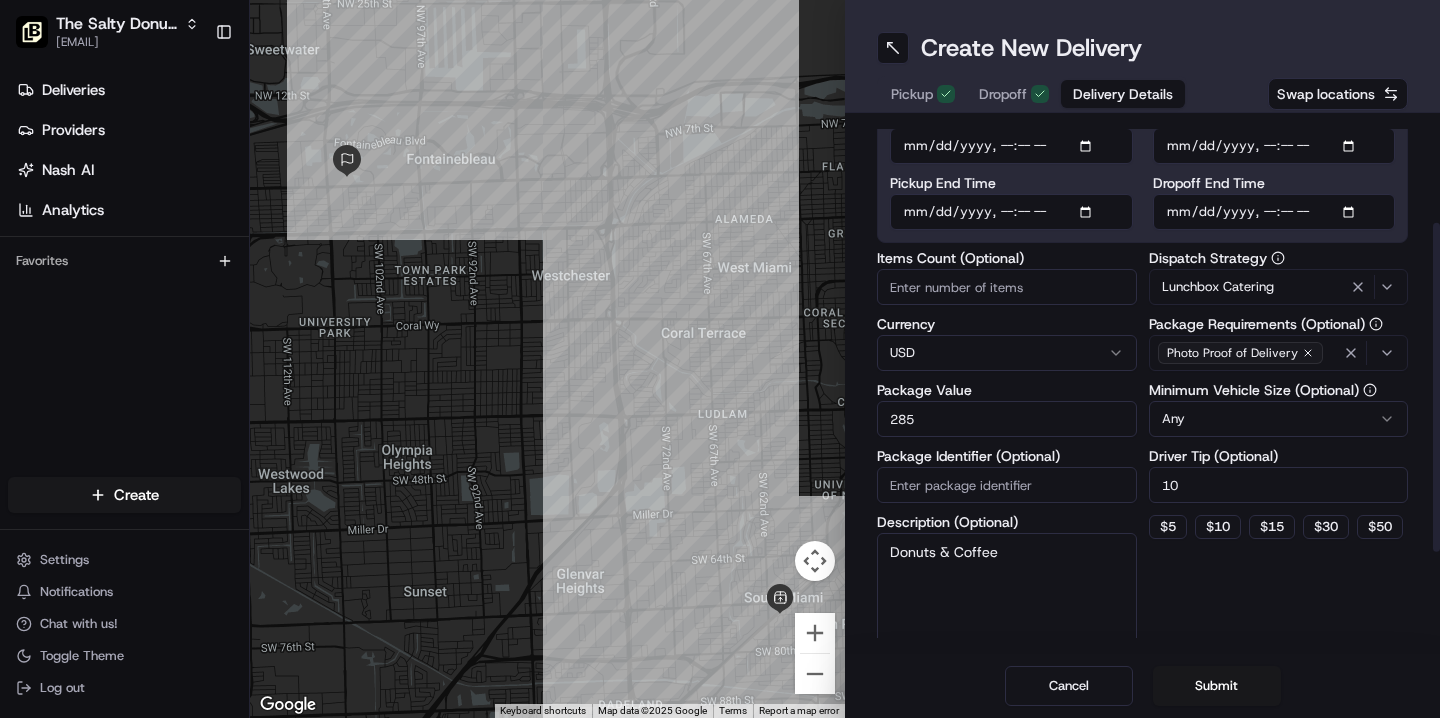 type on "285" 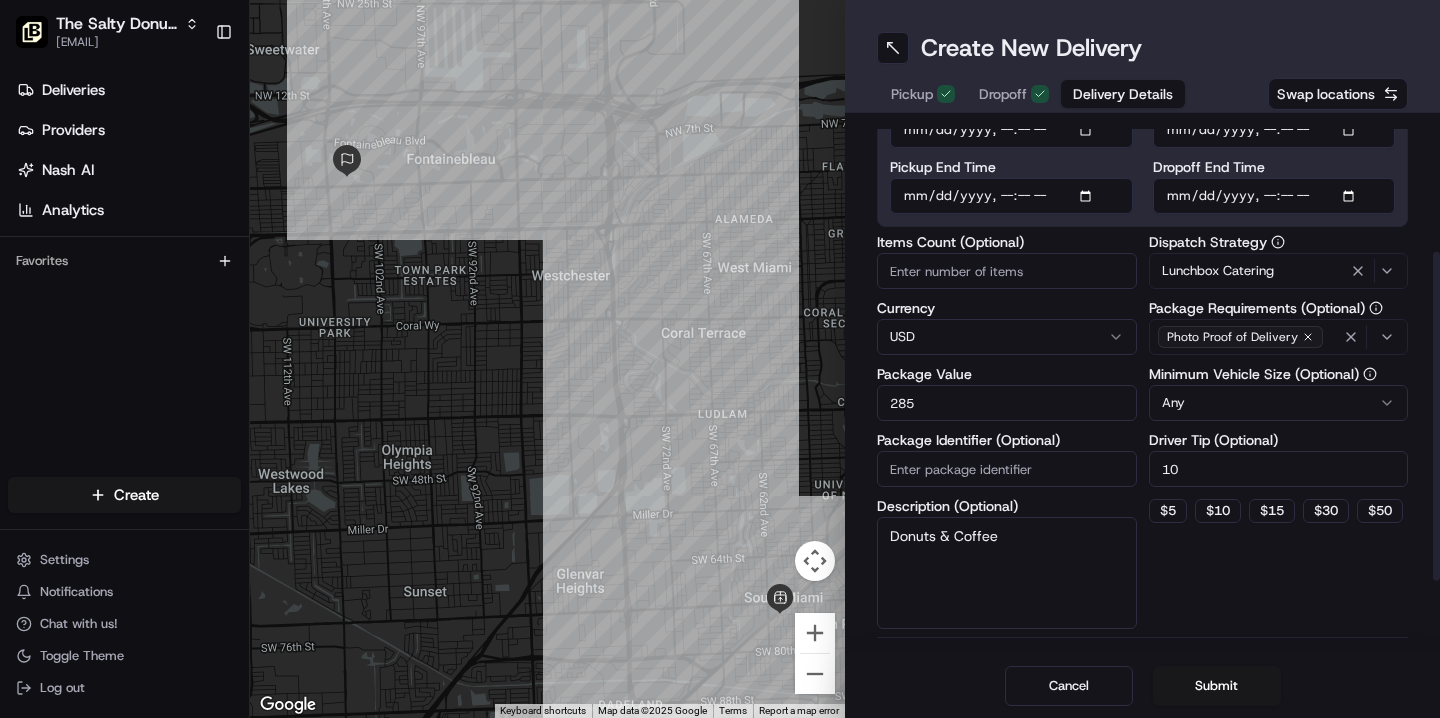 scroll, scrollTop: 223, scrollLeft: 0, axis: vertical 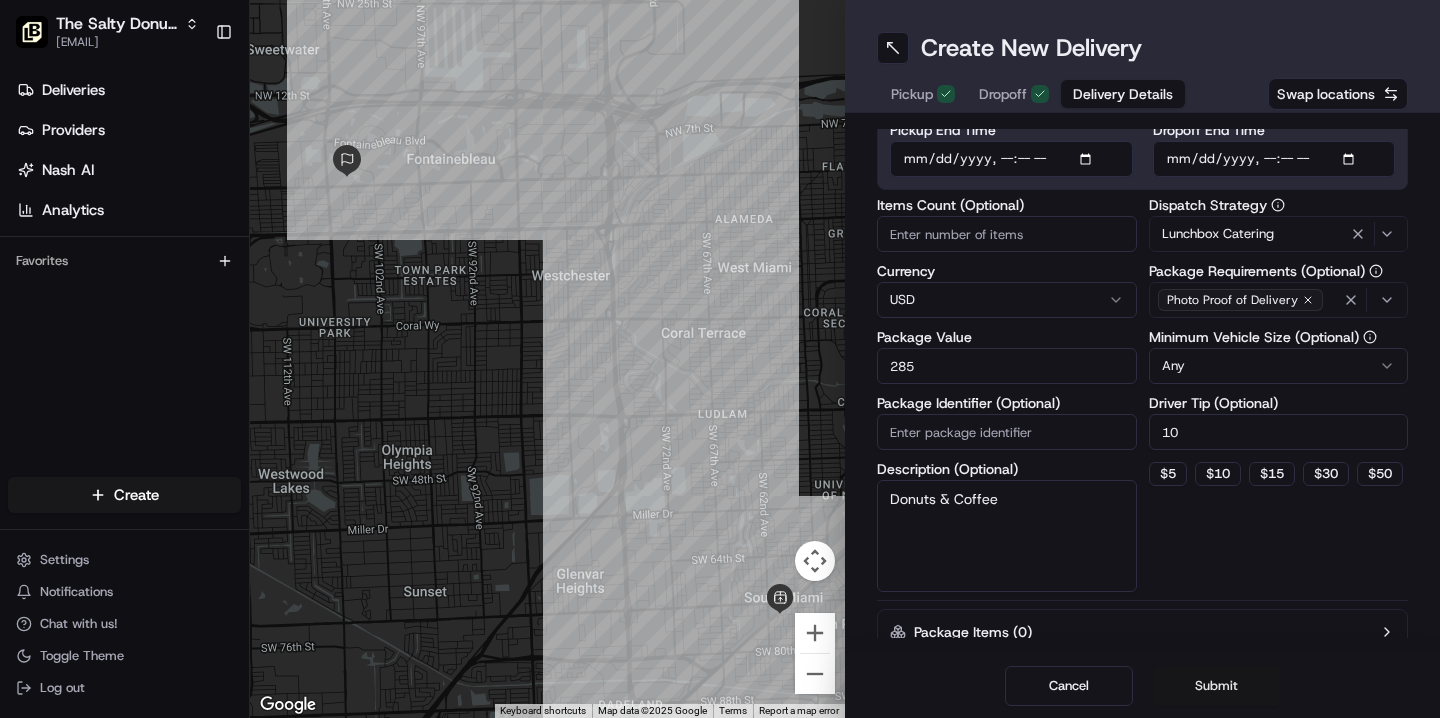 click on "Submit" at bounding box center (1217, 686) 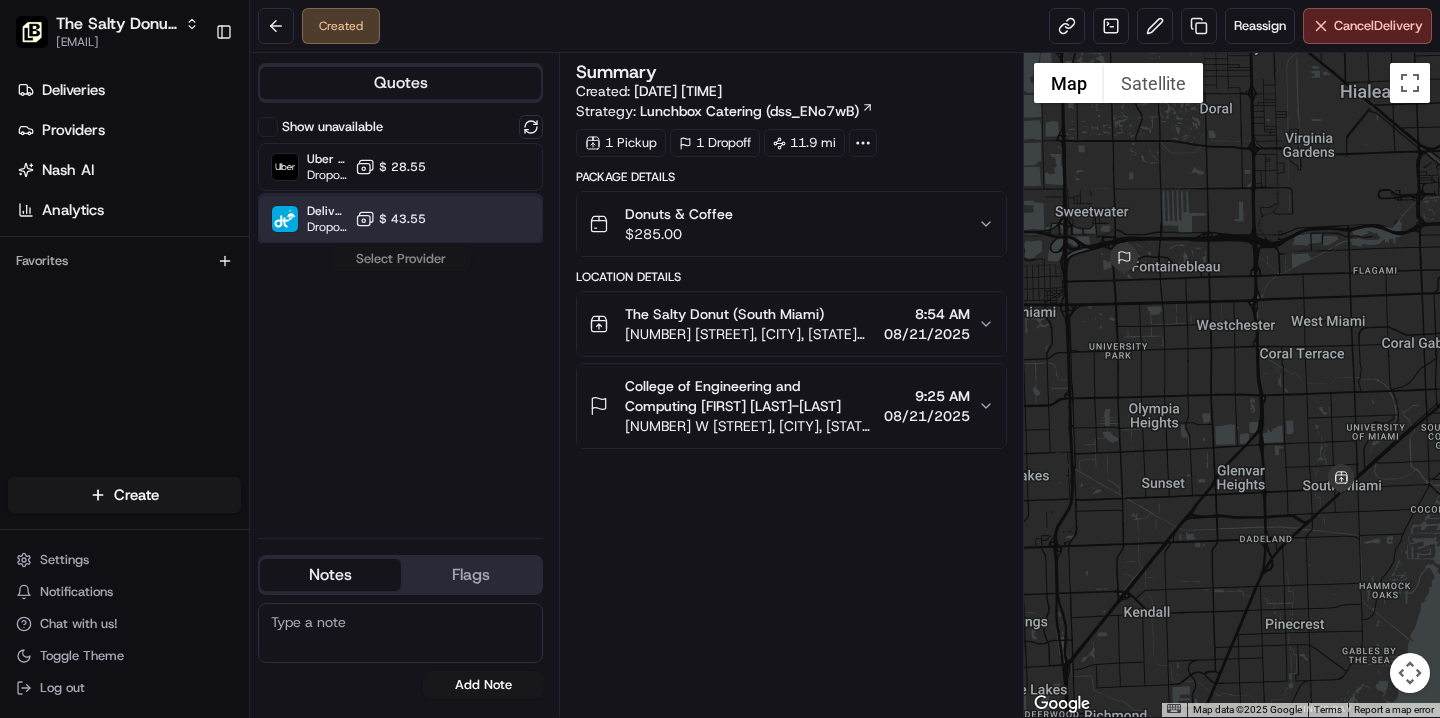 click on "DeliverThat Dropoff ETA   - $   [PRICE]" at bounding box center [400, 219] 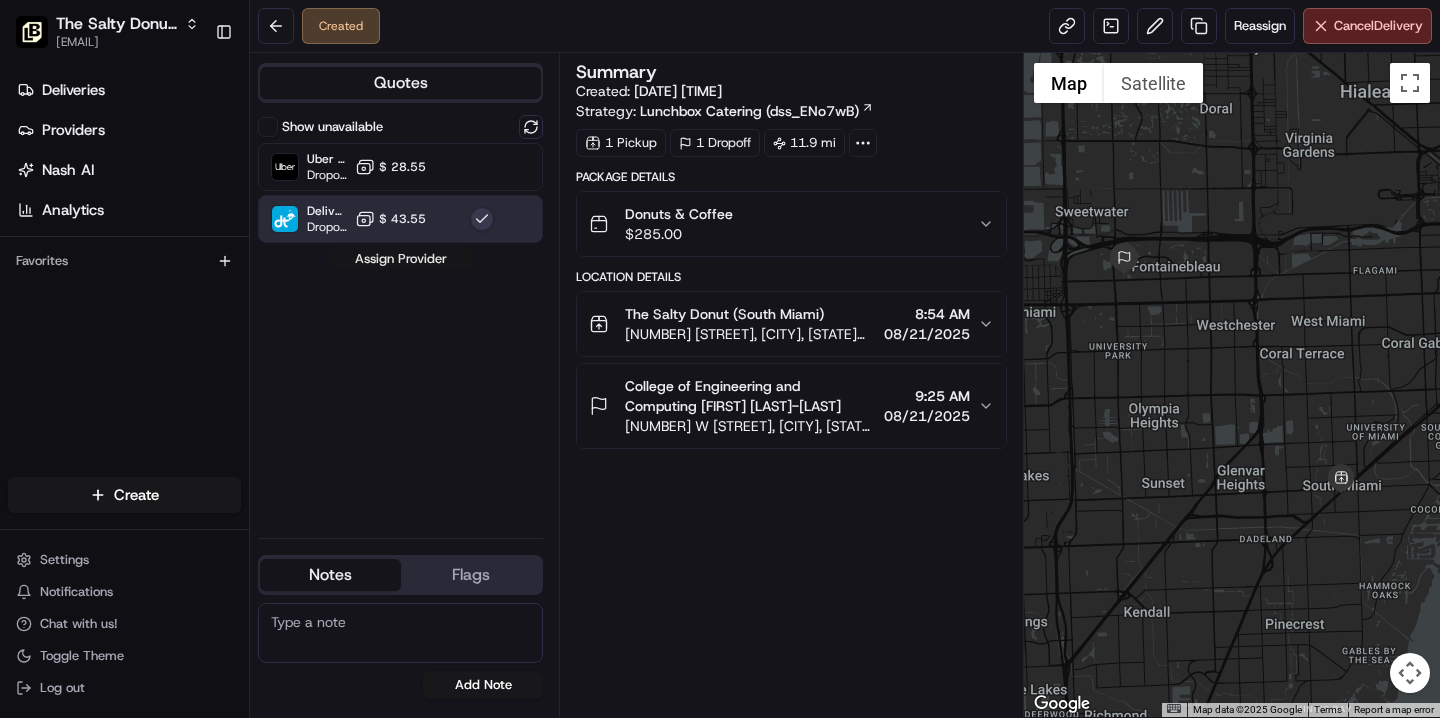 click on "Assign Provider" at bounding box center [401, 259] 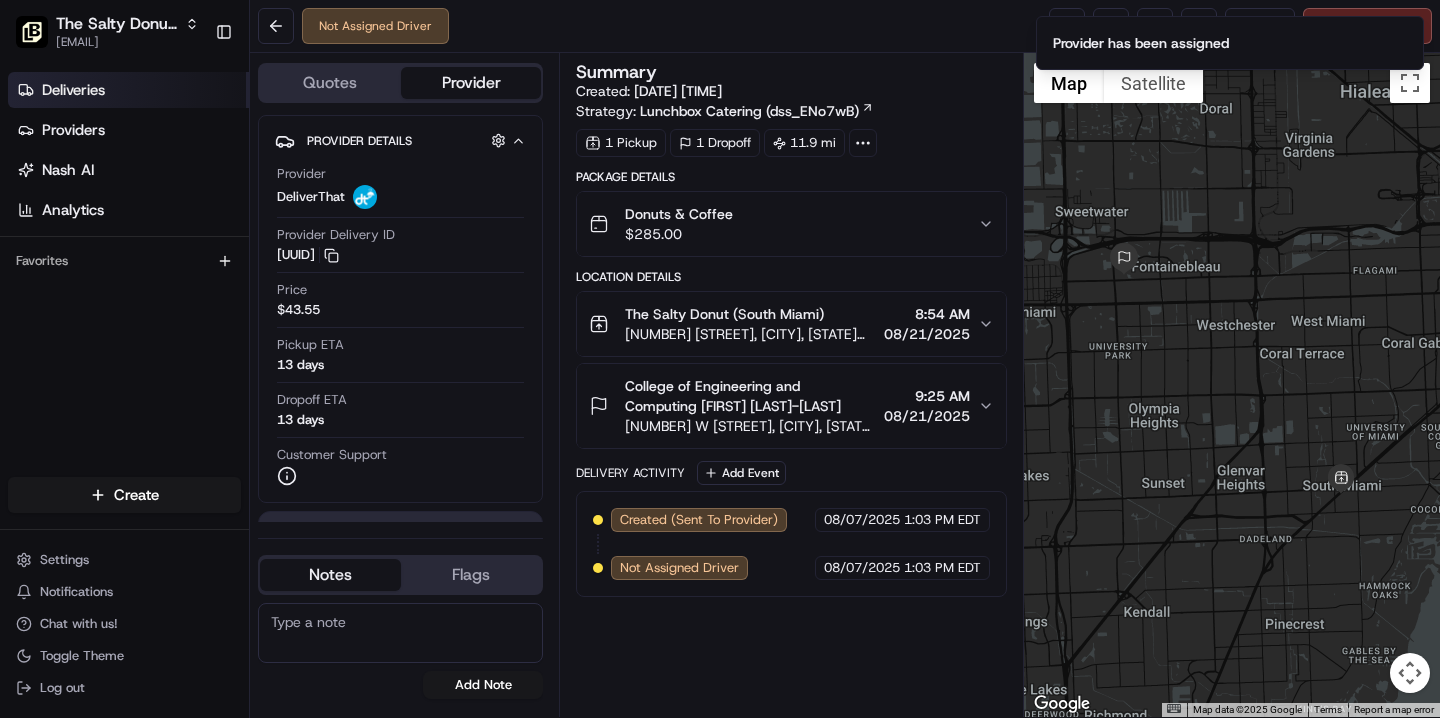 click on "Deliveries" at bounding box center [73, 90] 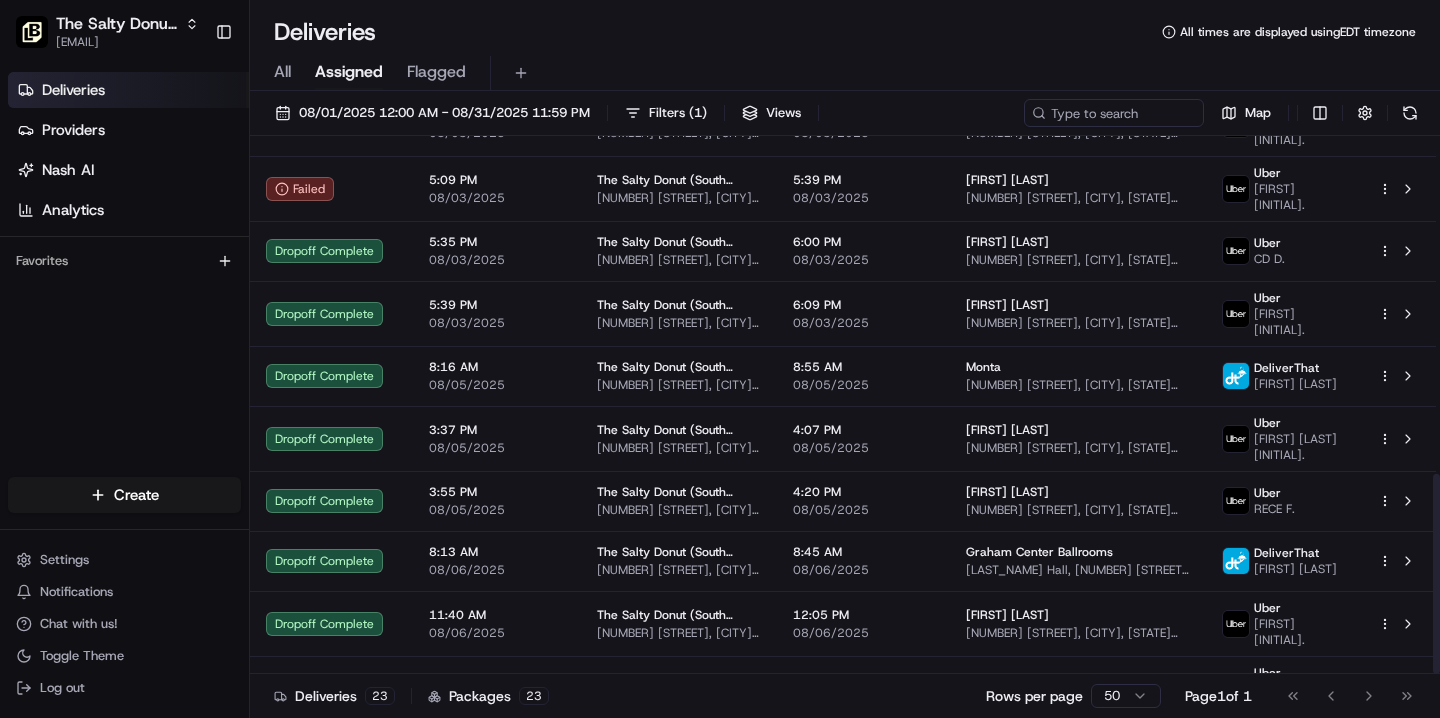 scroll, scrollTop: 907, scrollLeft: 0, axis: vertical 